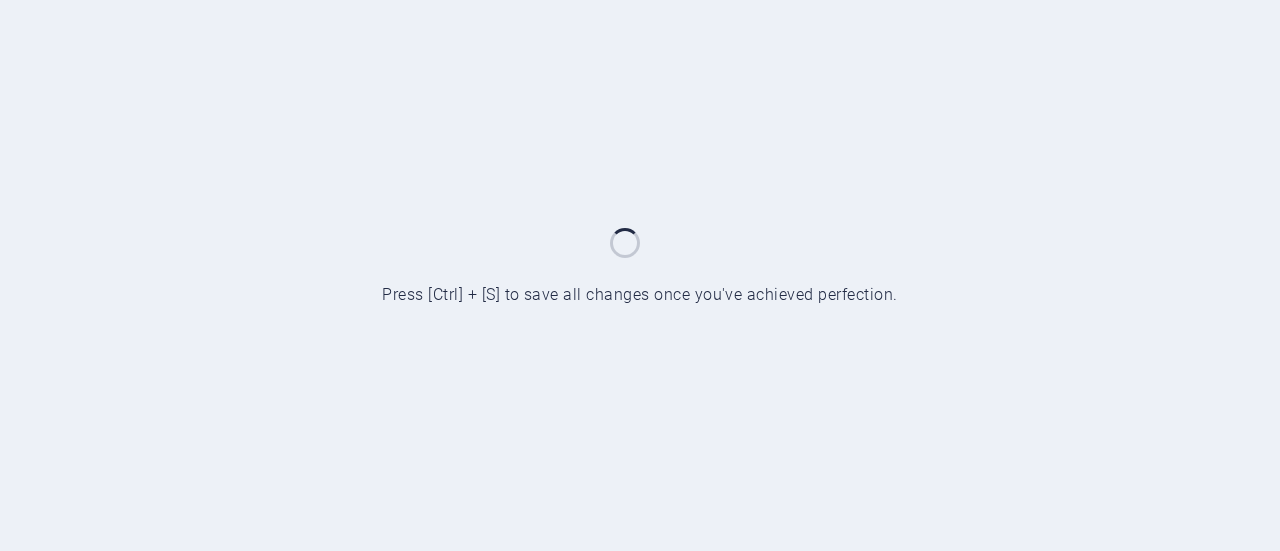scroll, scrollTop: 0, scrollLeft: 0, axis: both 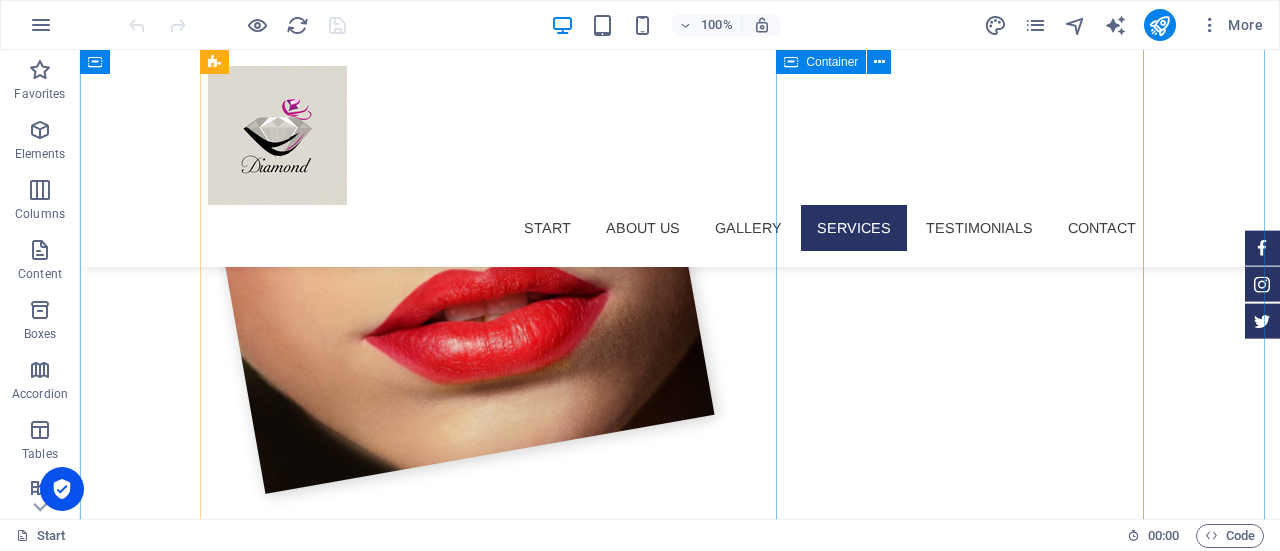 click on "COSMETICS" at bounding box center (680, 3737) 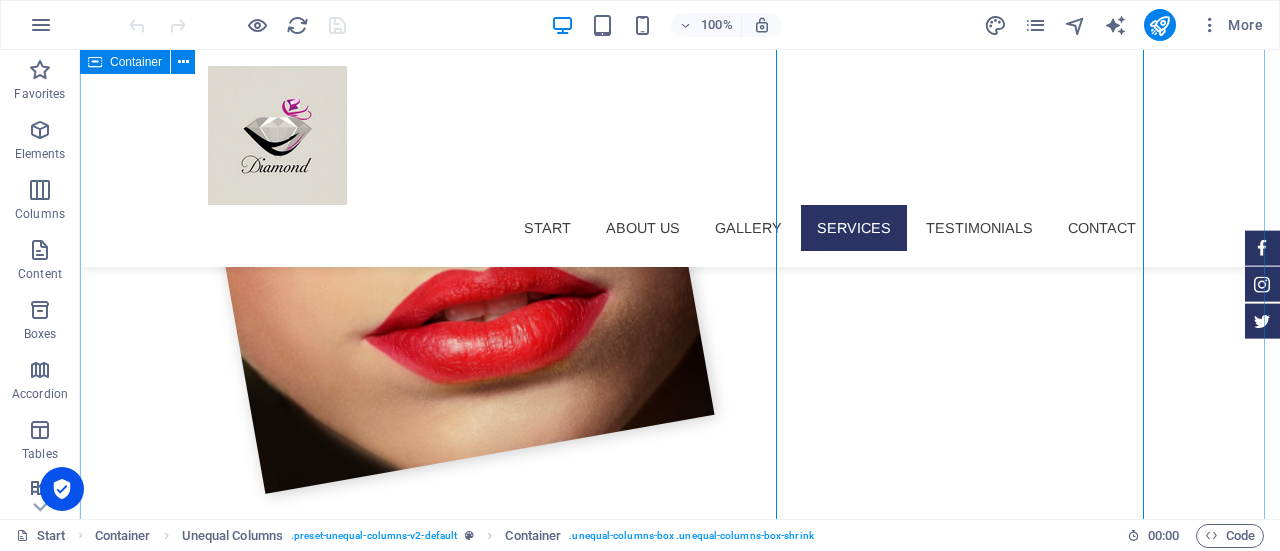 click on "Services Facials Hydra Facial A multi-step facial treatment that cleanses, exfoliates, and hydrates the skin. $ 150 Dermaplaning Facial Exfoliation facial that removes dead skin cells and peach fuzz using a scalpel. $ 130 OxyGeneo Facial Three-in-one super facial combining exfoliation, oxygenation, and infusion. $ 160 Microneedlin A procedure combining microneedling with [MEDICAL_DATA] to stimulate collagen. $330 Organic Peel A skin resurfacing treatment using skin-friendly organic solutions to improve skin texture. $ 150 [MEDICAL_DATA] Item 1 Lorem ipsum dolor sit amet, consectetur. $ 10 Item 2 Lorem ipsum dolor sit amet, consectetur. $ 10 Item 3 Lorem ipsum dolor sit amet, consectetur. $ 10 Item 4 Lorem ipsum dolor sit amet, consectetur. $ 10 Item 5 Lorem ipsum dolor sit amet, consectetur. $ 10 Acne Treatments Item 1 Lorem ipsum dolor sit amet, consectetur. $ 10 Item 2 Lorem ipsum dolor sit amet, consectetur. $ 10 Item 3 Lorem ipsum dolor sit amet, consectetur. $ 10 Item 4 $ 10 Item 5 $ 10 Item 1" at bounding box center (680, 4076) 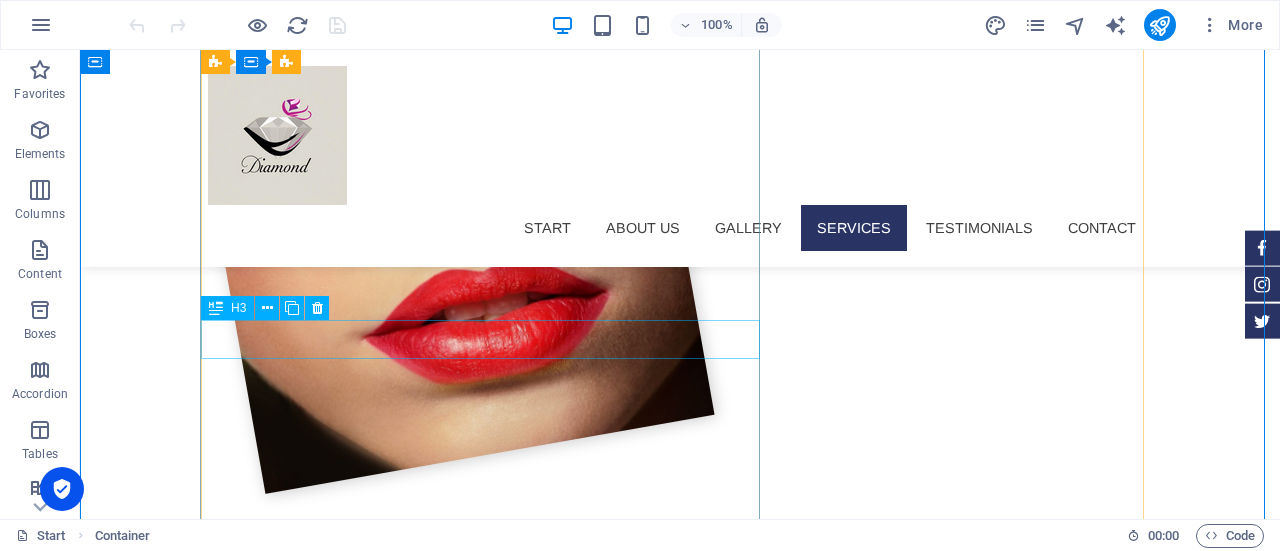 click on "Microdermabrasion" at bounding box center (680, 2597) 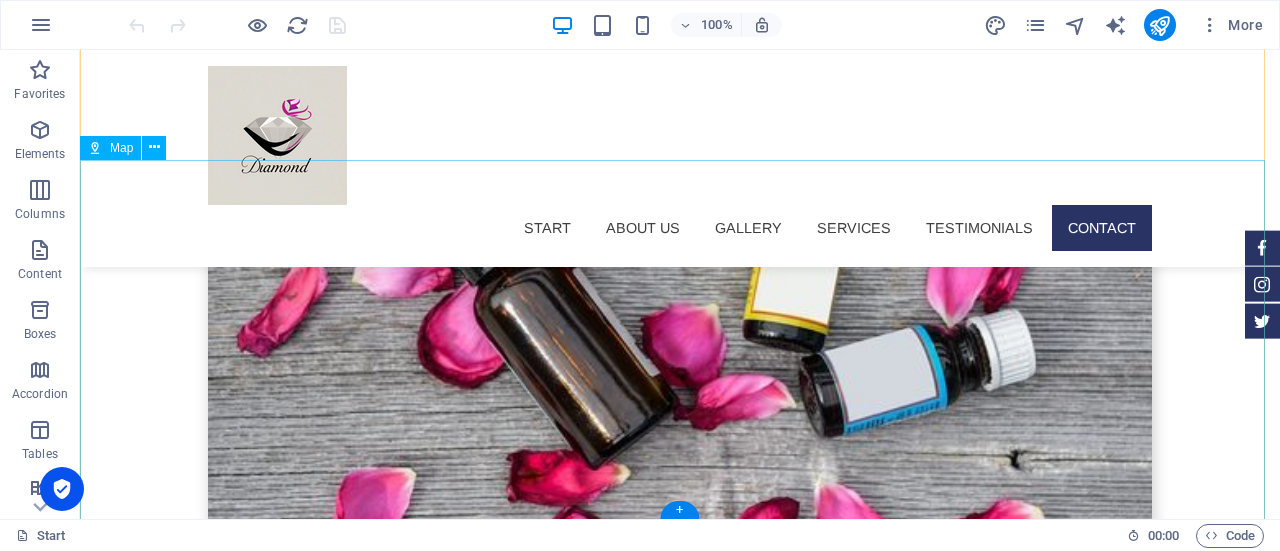 scroll, scrollTop: 7096, scrollLeft: 0, axis: vertical 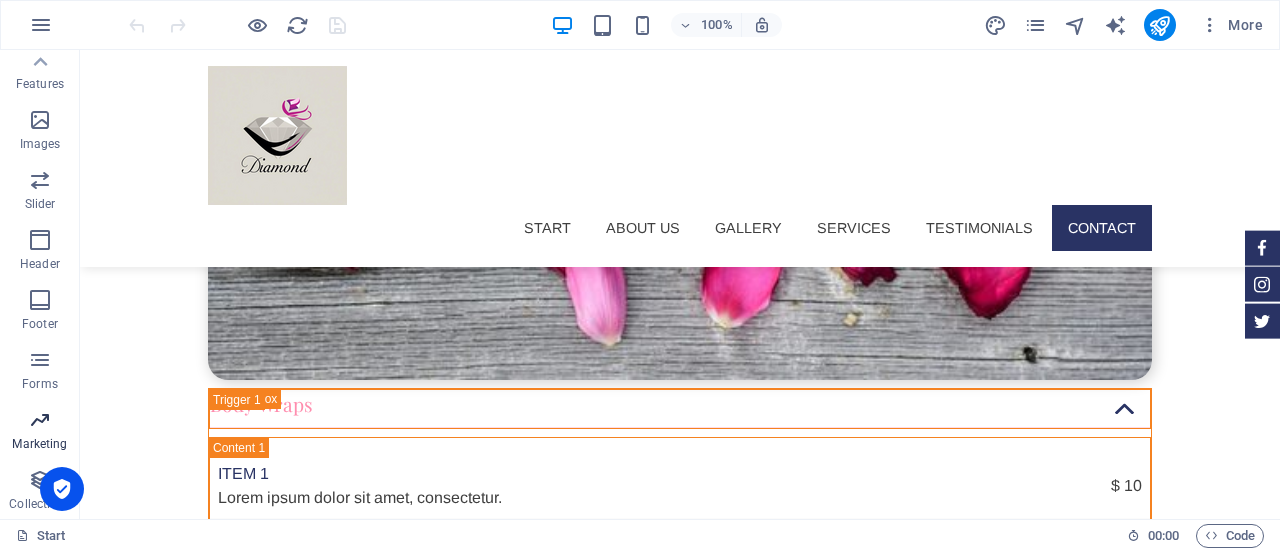 click on "Marketing" at bounding box center (40, 432) 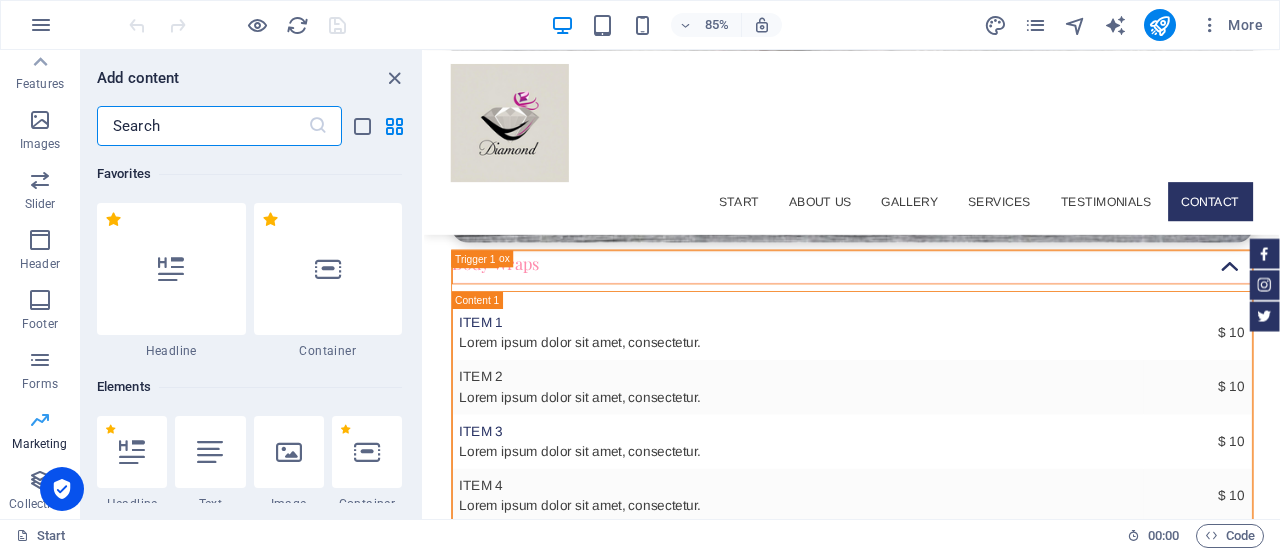 scroll, scrollTop: 6918, scrollLeft: 0, axis: vertical 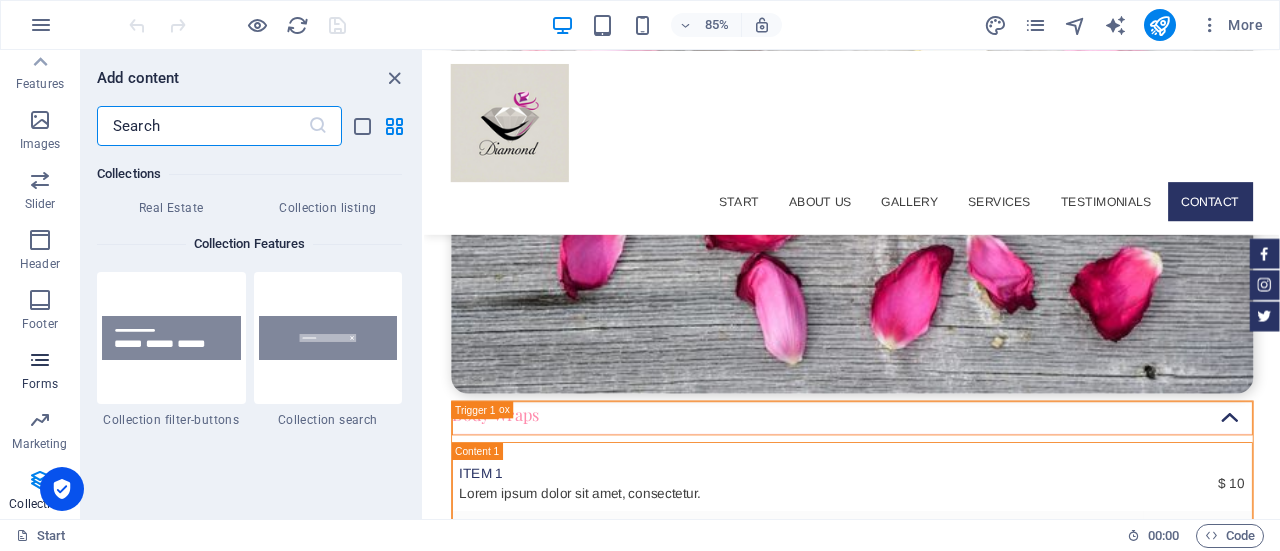 click at bounding box center (40, 360) 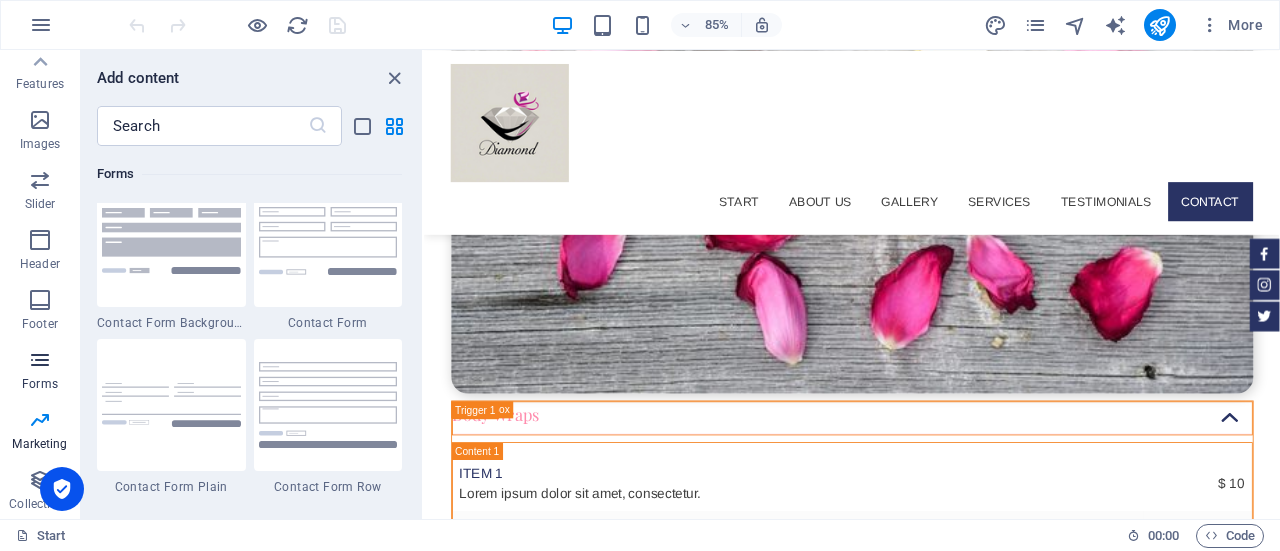 scroll, scrollTop: 14436, scrollLeft: 0, axis: vertical 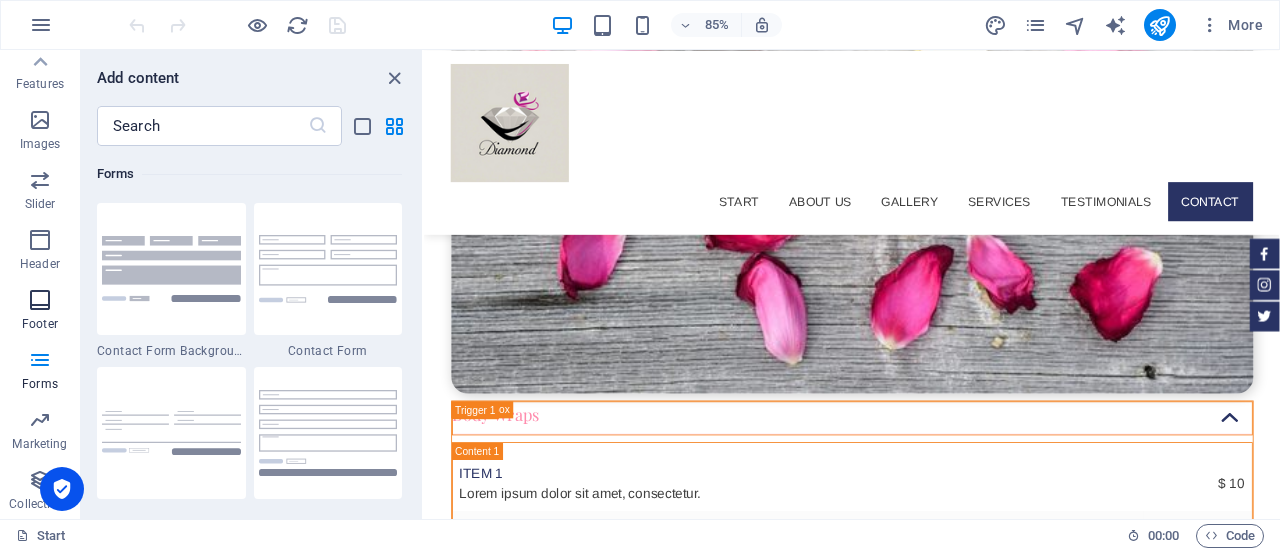 click at bounding box center [40, 300] 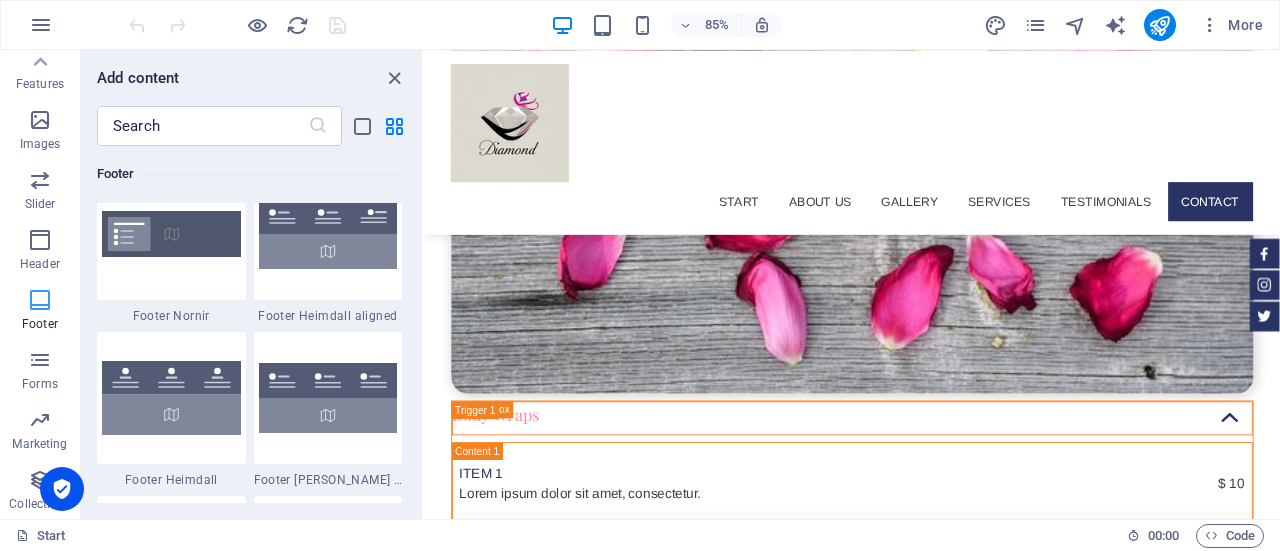 scroll, scrollTop: 13074, scrollLeft: 0, axis: vertical 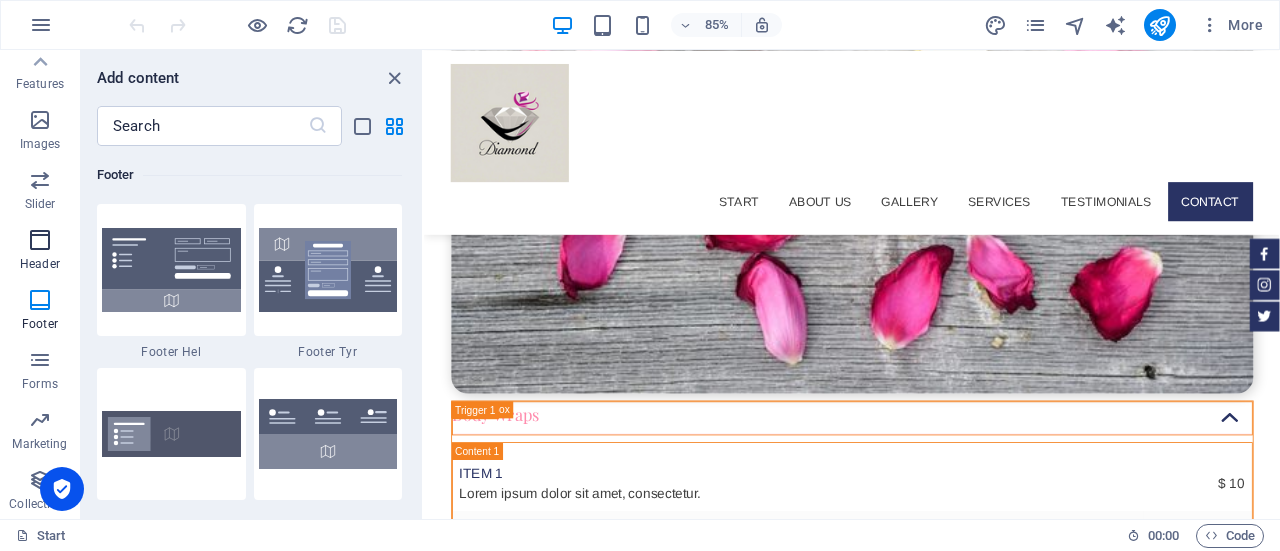 click at bounding box center (40, 240) 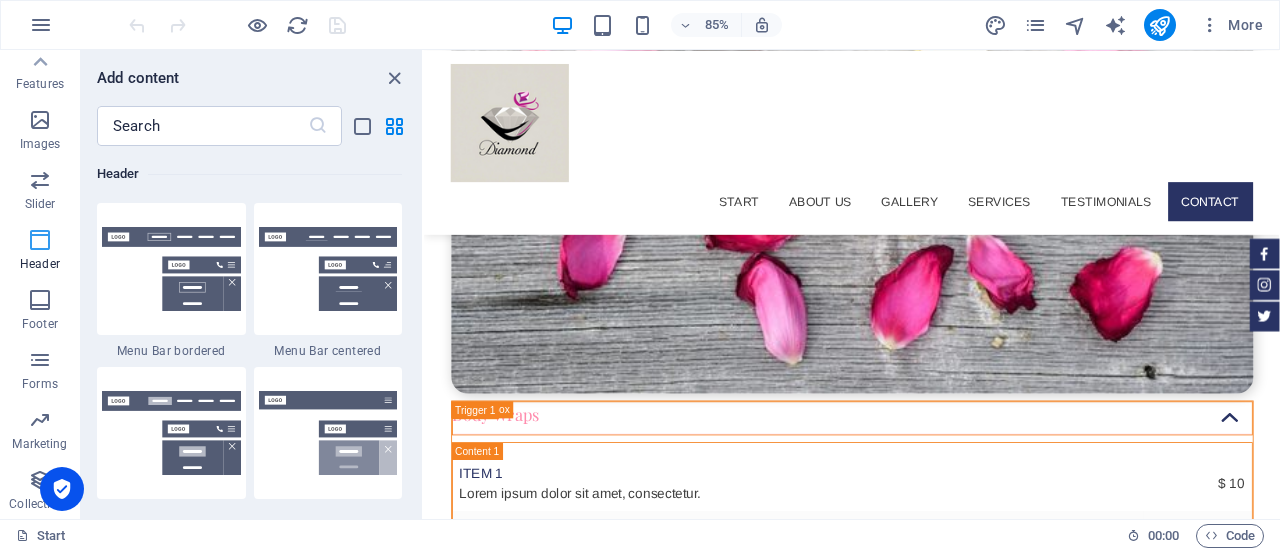 scroll, scrollTop: 11878, scrollLeft: 0, axis: vertical 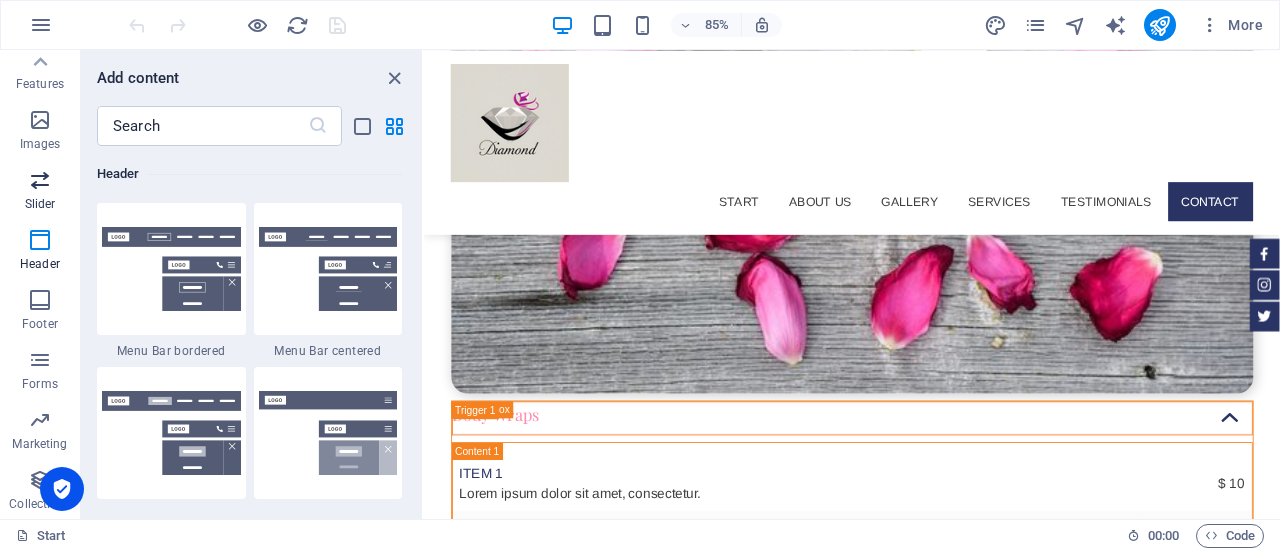 click at bounding box center (40, 180) 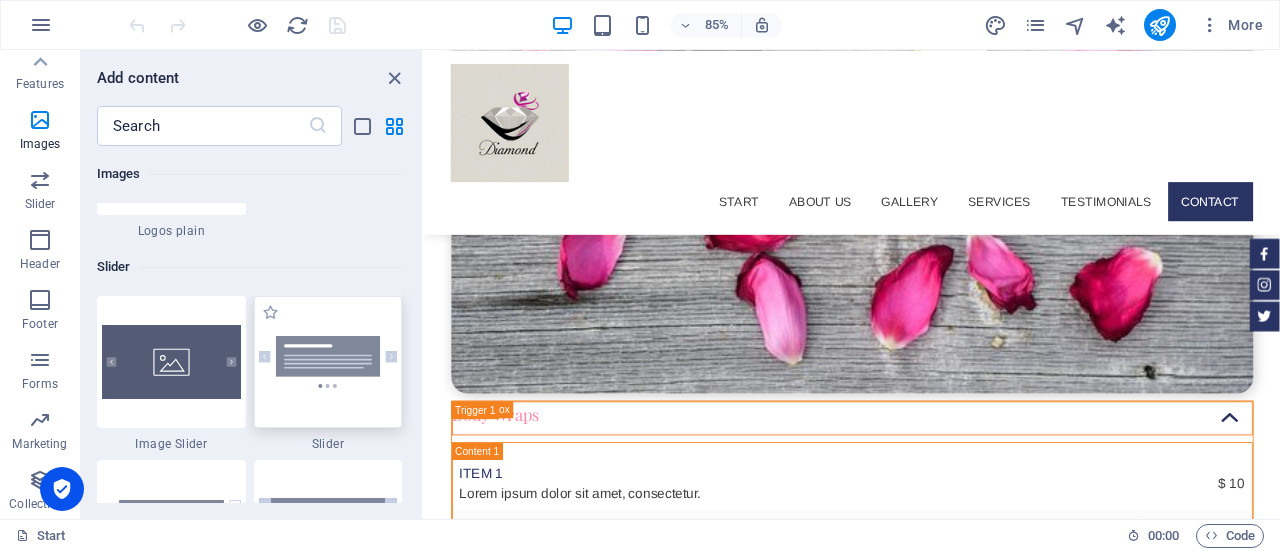 scroll, scrollTop: 11073, scrollLeft: 0, axis: vertical 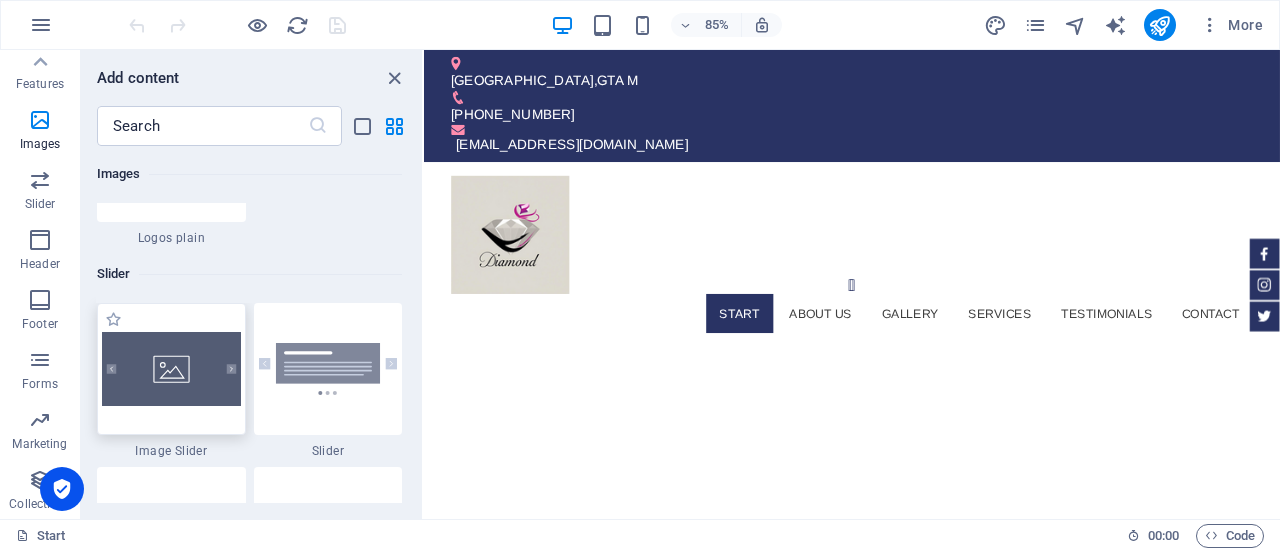 click at bounding box center [171, 369] 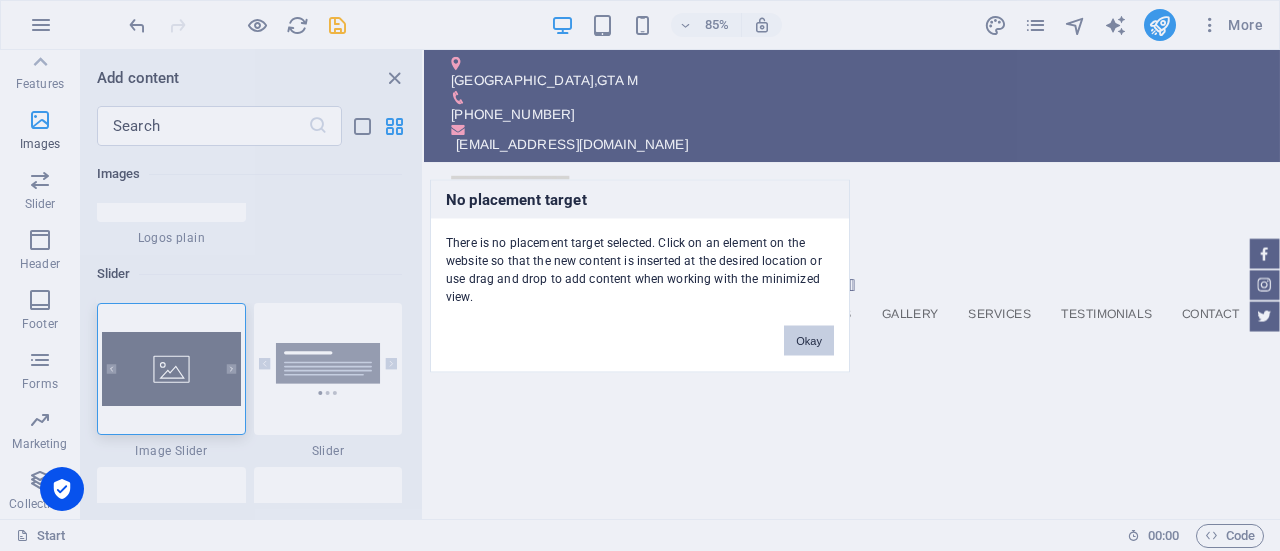 click on "Okay" at bounding box center (809, 340) 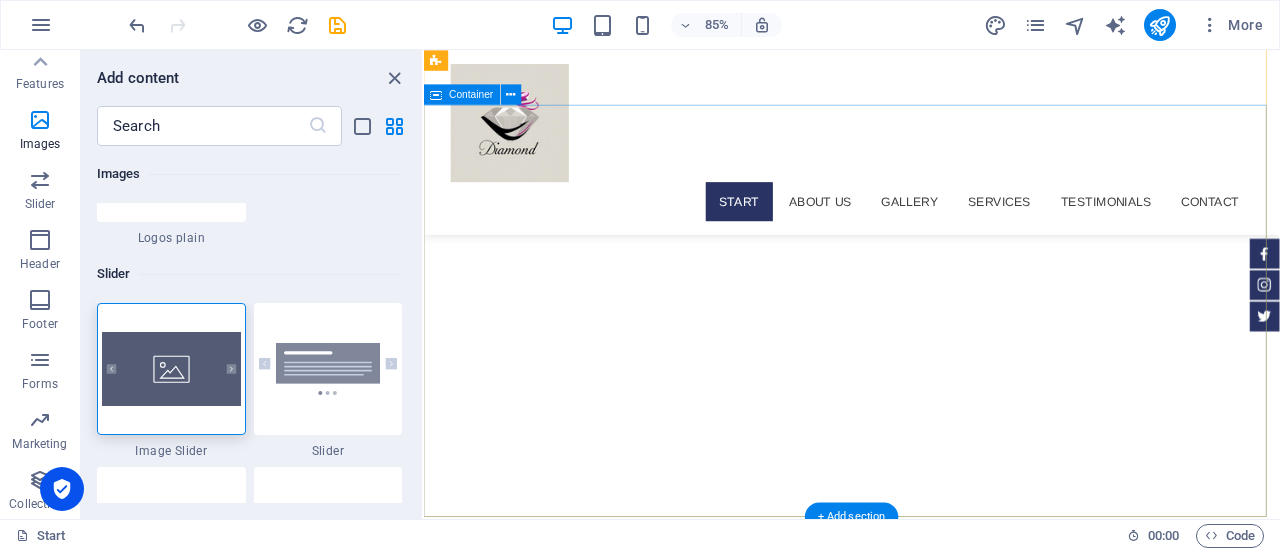 scroll, scrollTop: 0, scrollLeft: 0, axis: both 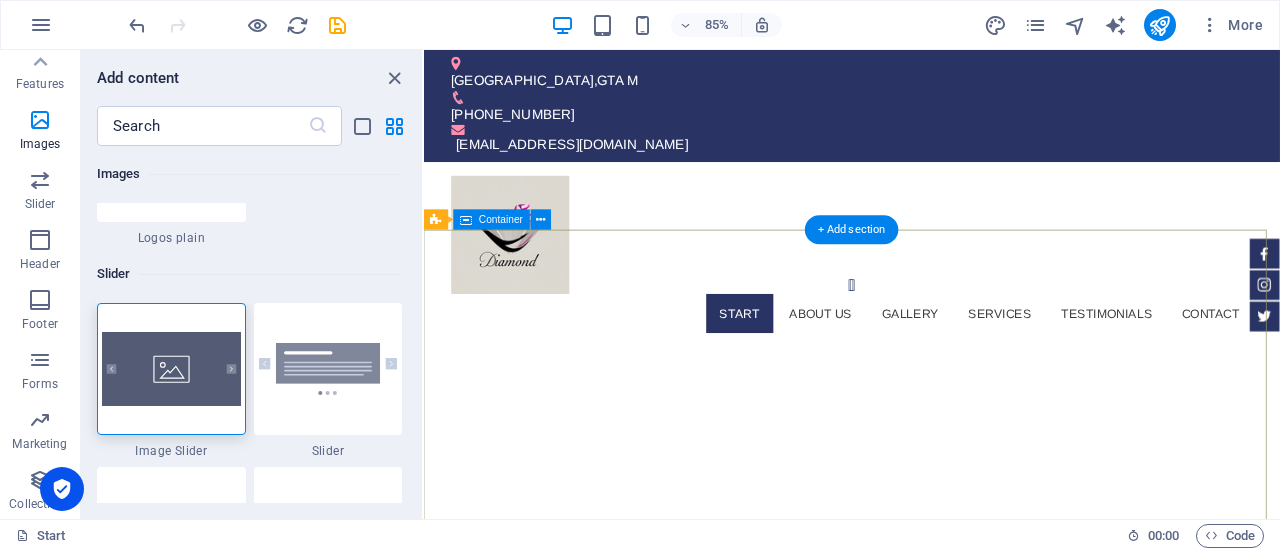click on "[PERSON_NAME] Beauty YOUR BEAUTY TO GO PLACE.   YOUR WILL ALWAYS BE IN CONFIDENCE.  Learn more" at bounding box center [927, 1138] 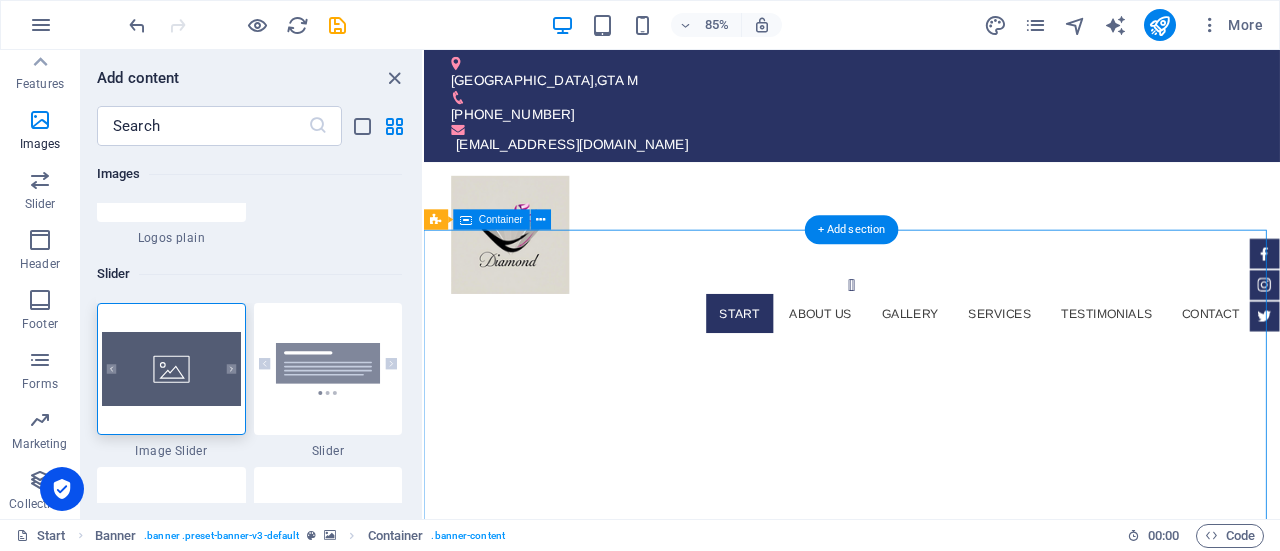 click on "[PERSON_NAME] Beauty YOUR BEAUTY TO GO PLACE.   YOUR WILL ALWAYS BE IN CONFIDENCE.  Learn more" at bounding box center (927, 1138) 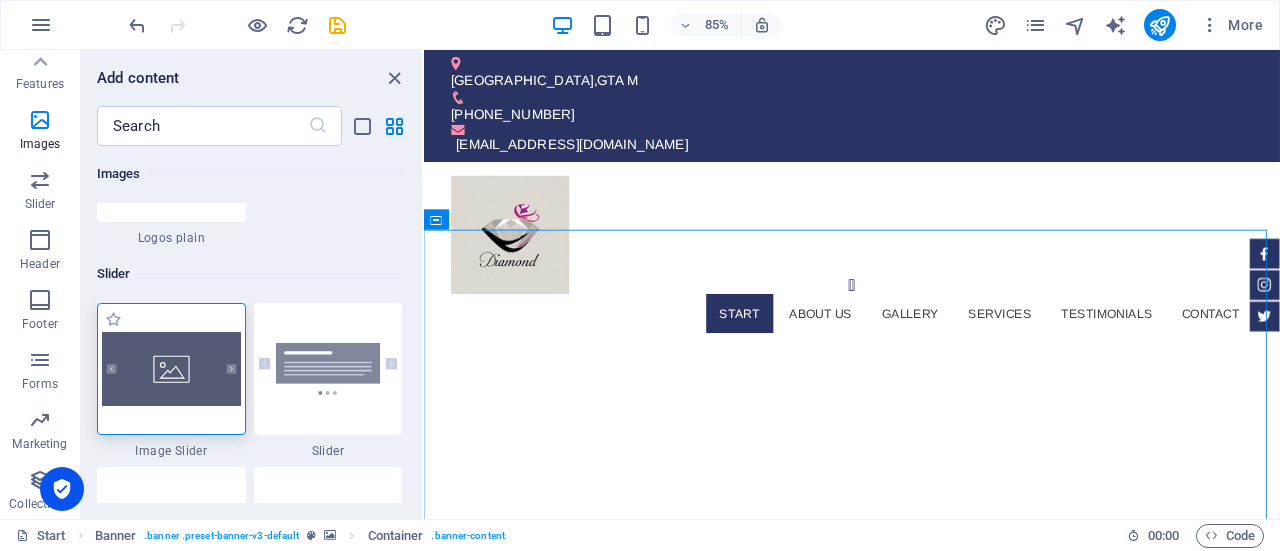 click at bounding box center [171, 369] 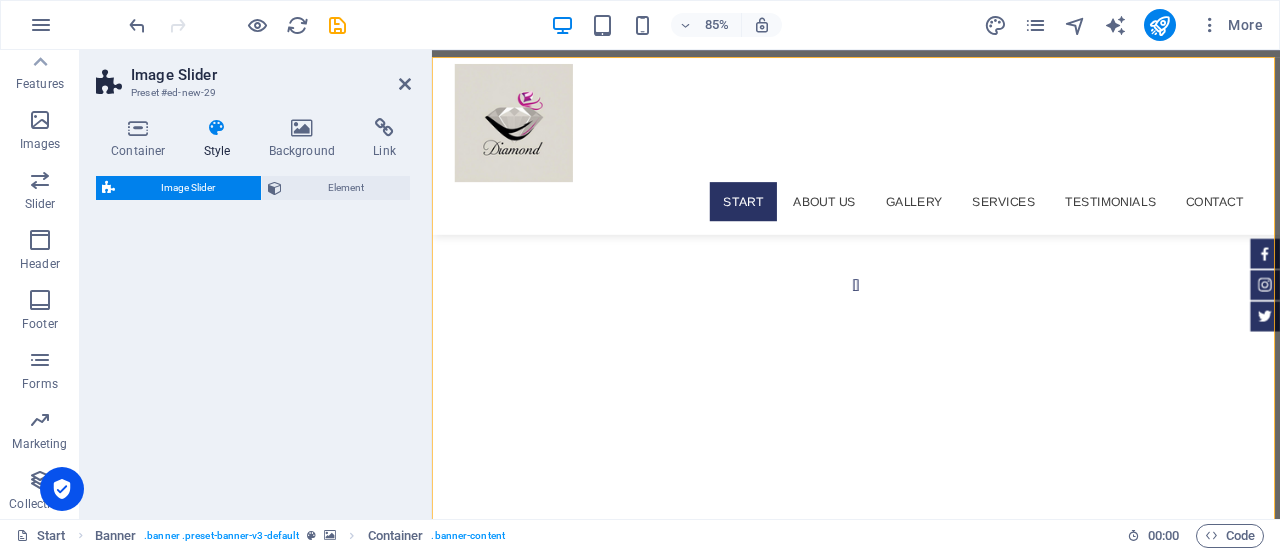 select on "rem" 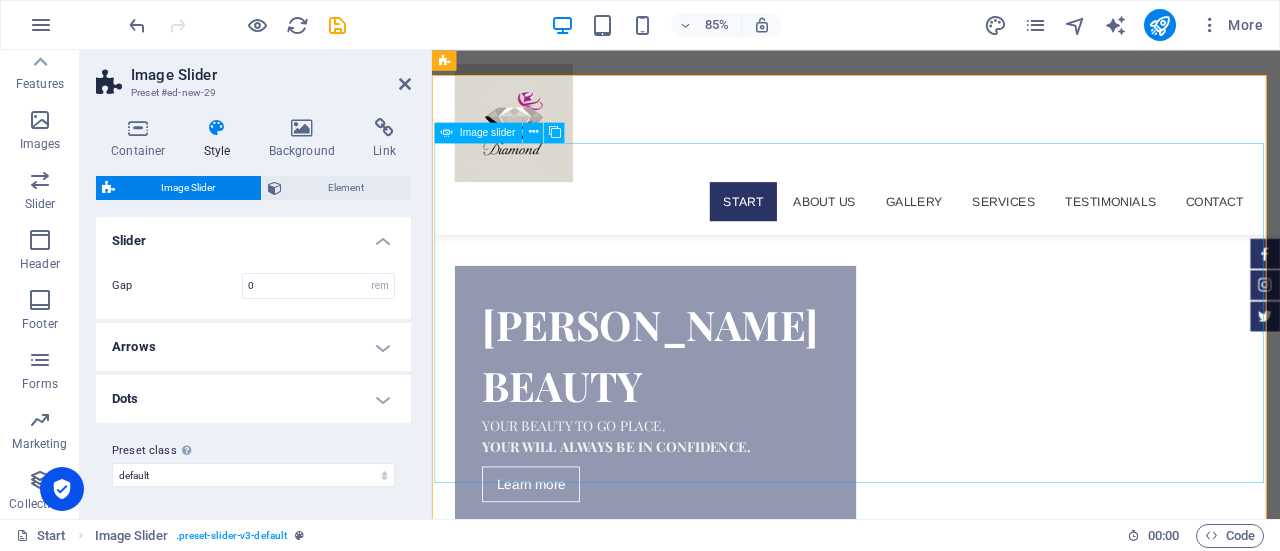 scroll, scrollTop: 600, scrollLeft: 0, axis: vertical 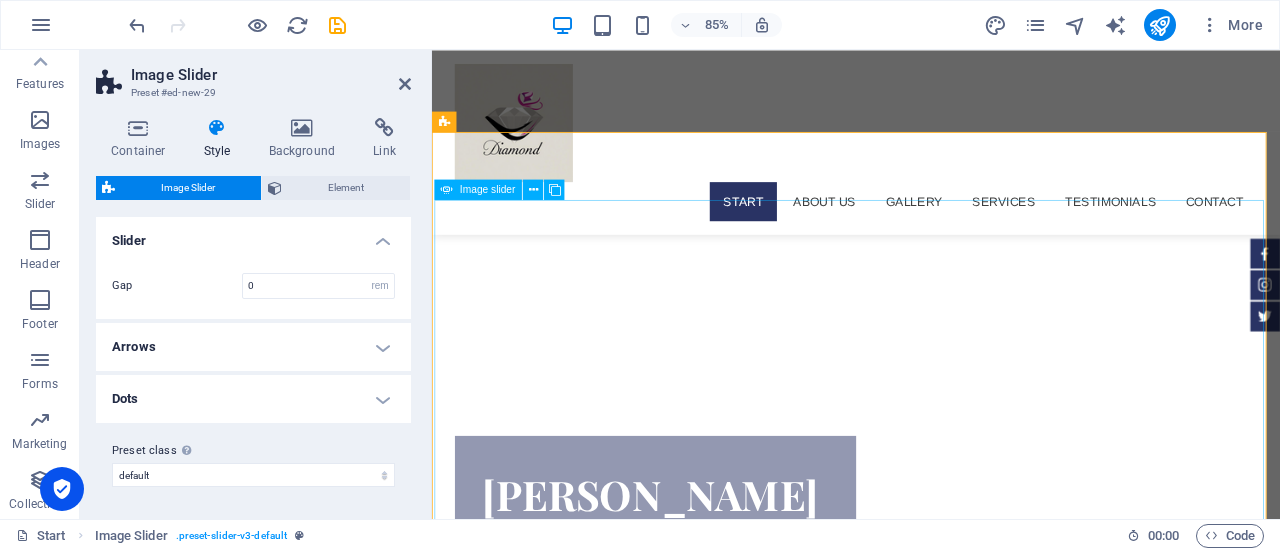 click at bounding box center (-21, 1663) 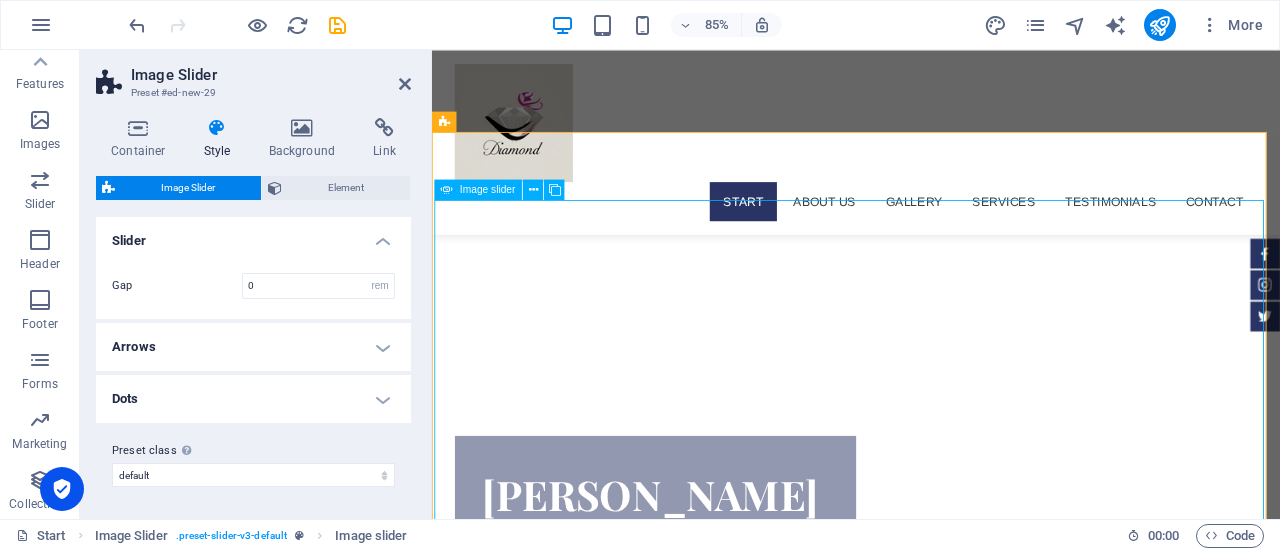 click at bounding box center [-21, 1663] 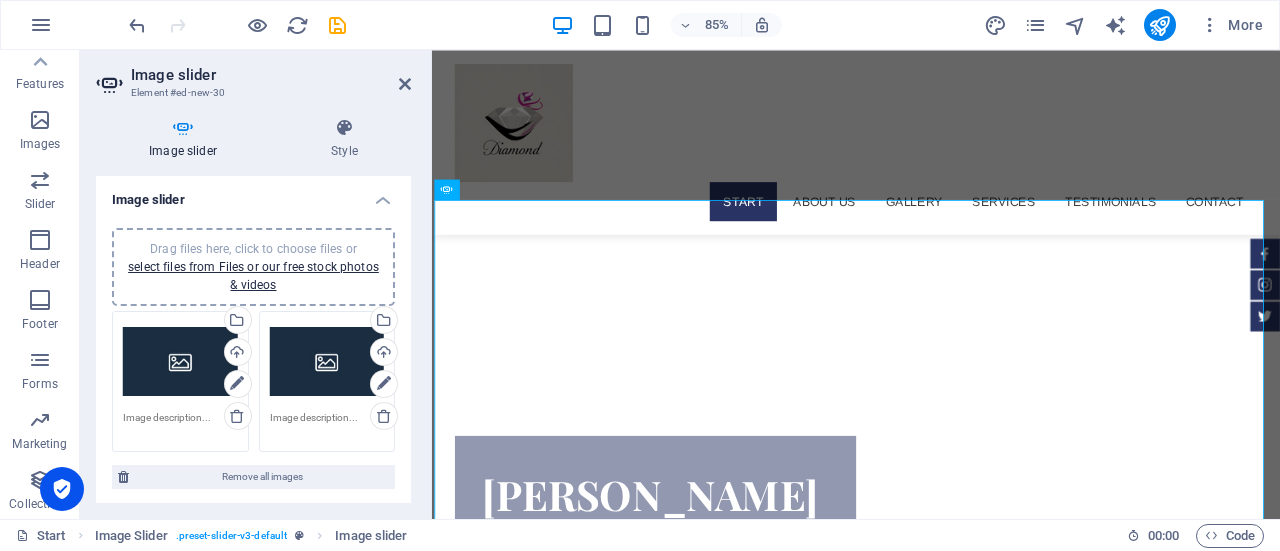 click on "Drag files here, click to choose files or select files from Files or our free stock photos & videos" at bounding box center (180, 362) 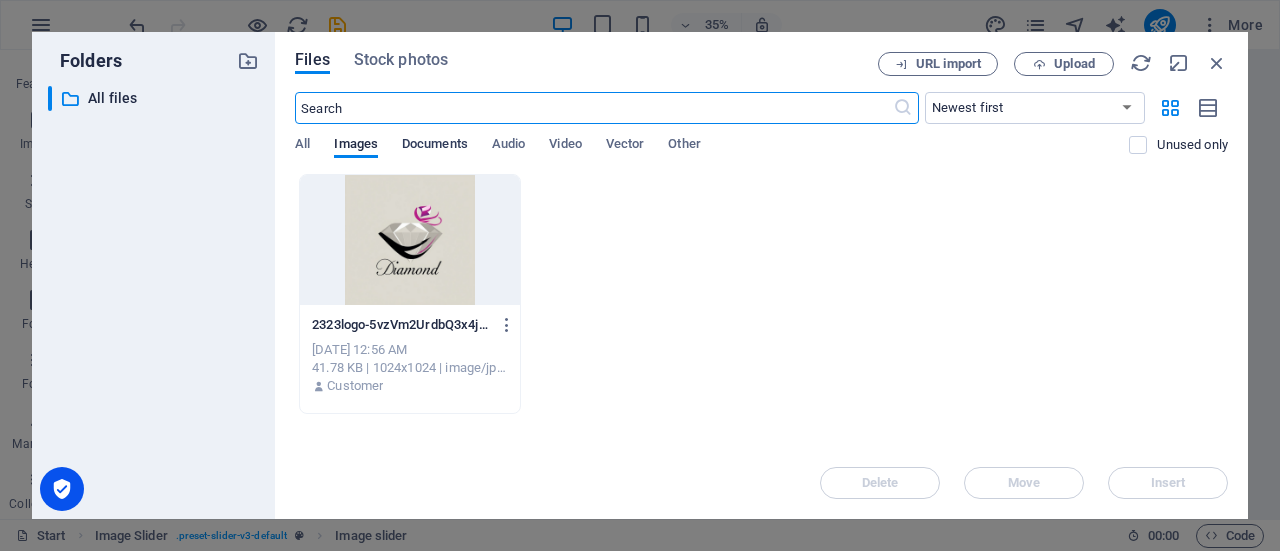 click on "Documents" at bounding box center [435, 146] 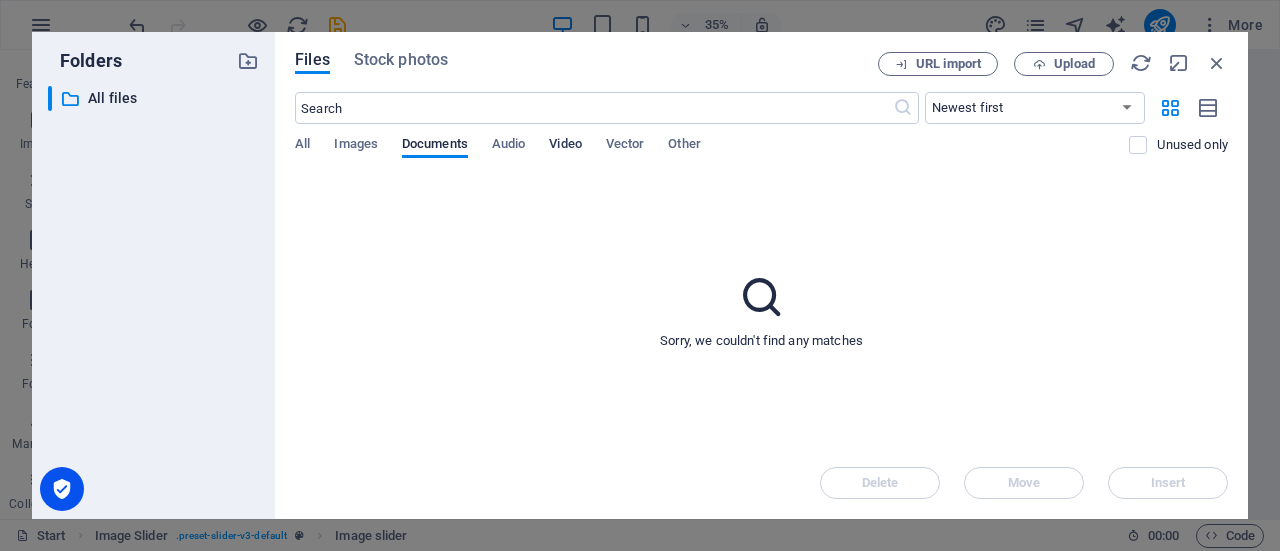 click on "Video" at bounding box center (565, 146) 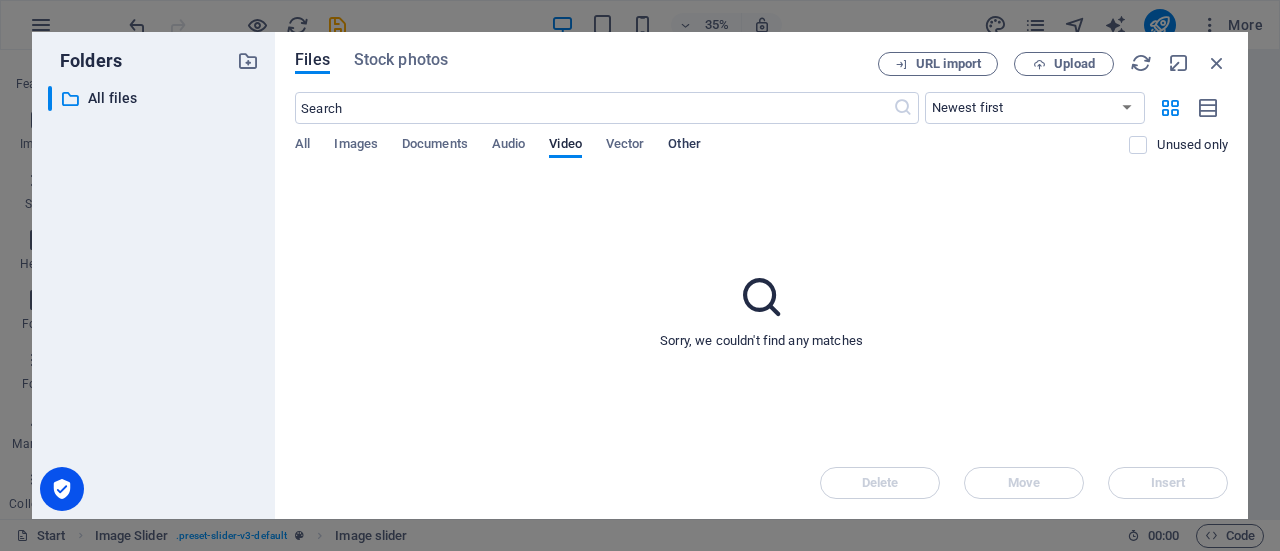 click on "Other" at bounding box center (684, 146) 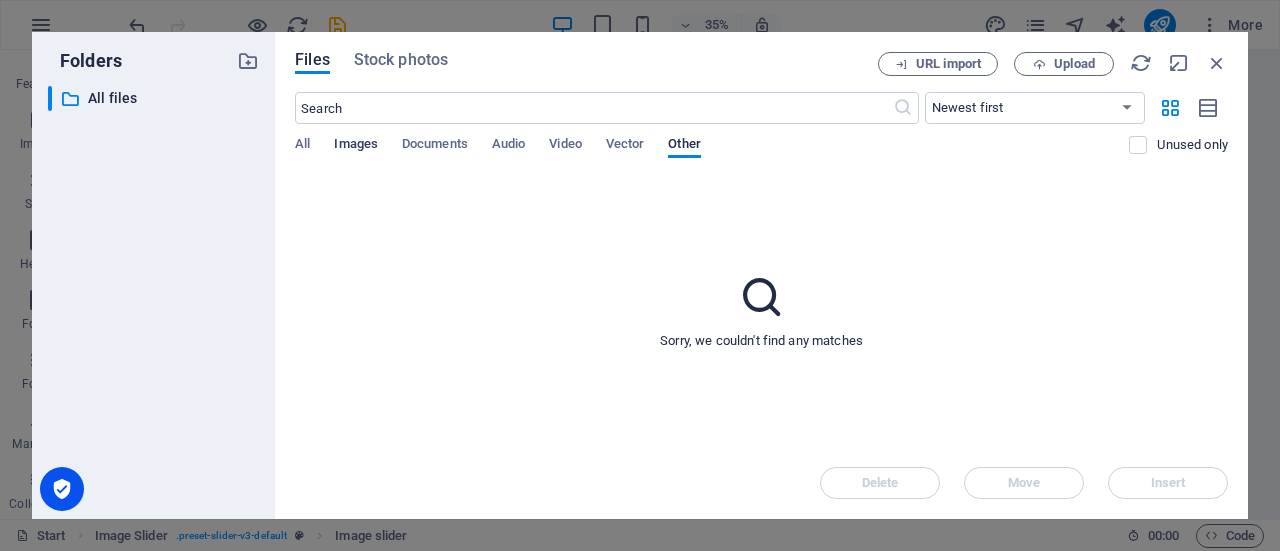 click on "Images" at bounding box center (356, 146) 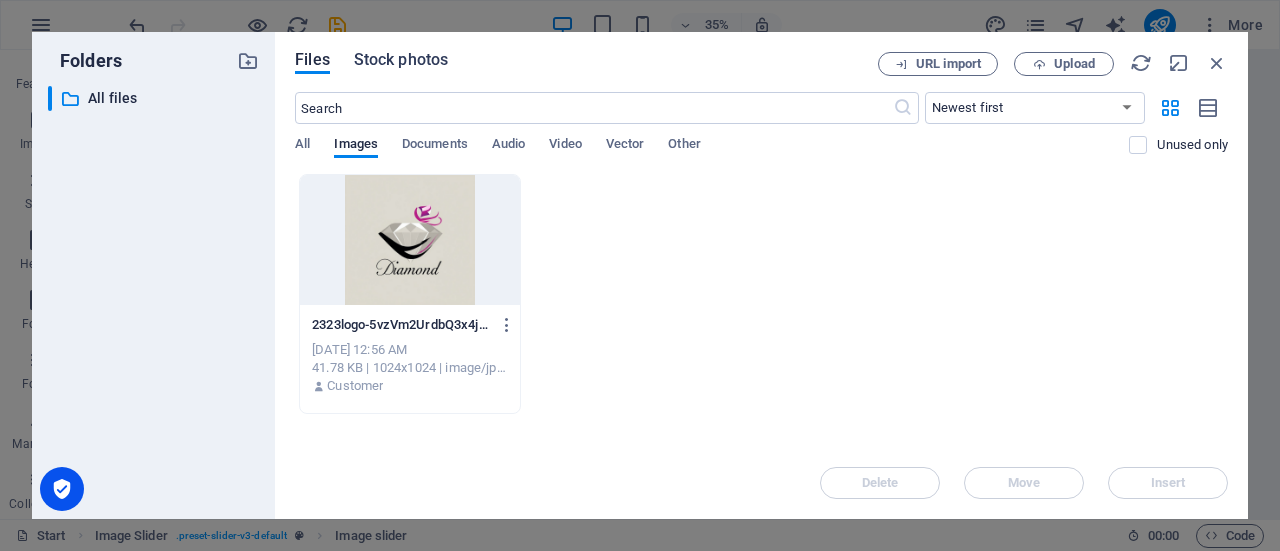 click on "Stock photos" at bounding box center (401, 60) 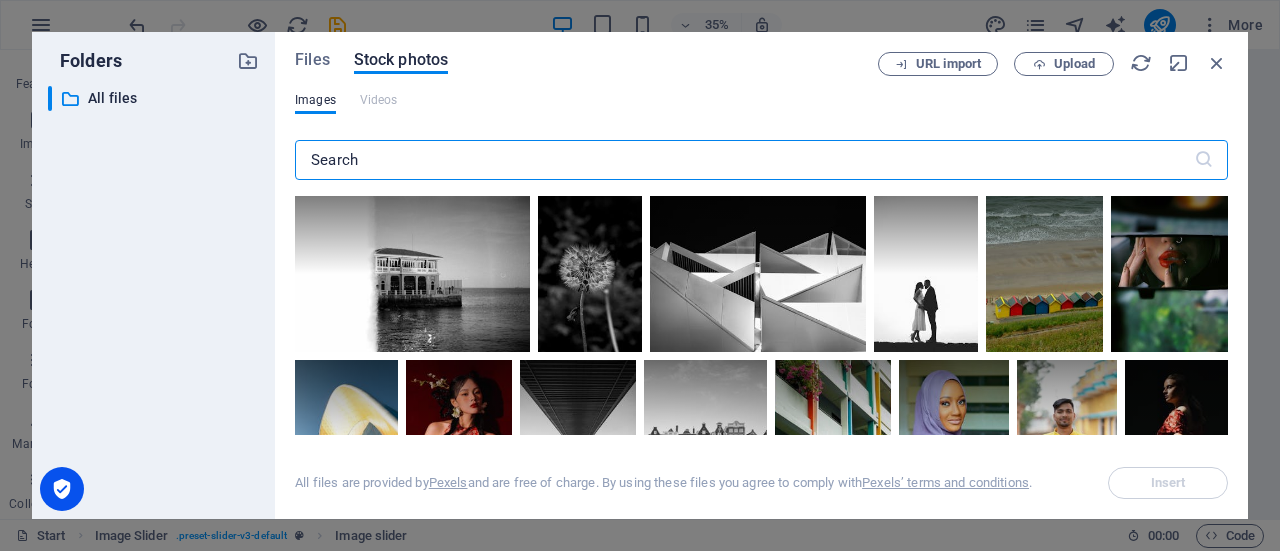 click at bounding box center [744, 160] 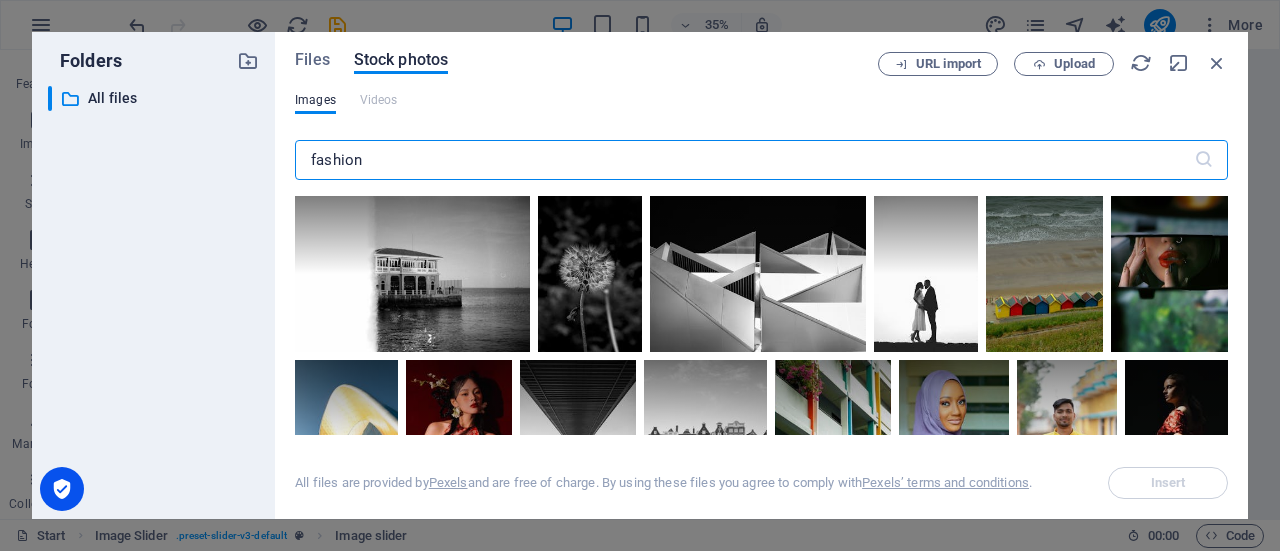 type on "fashion" 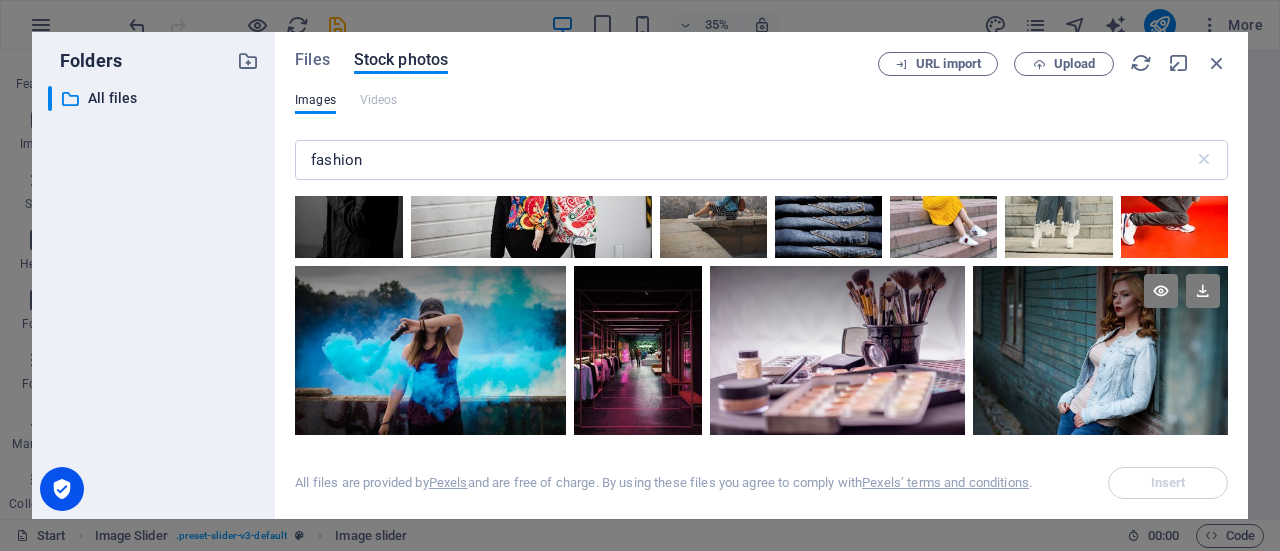 scroll, scrollTop: 2800, scrollLeft: 0, axis: vertical 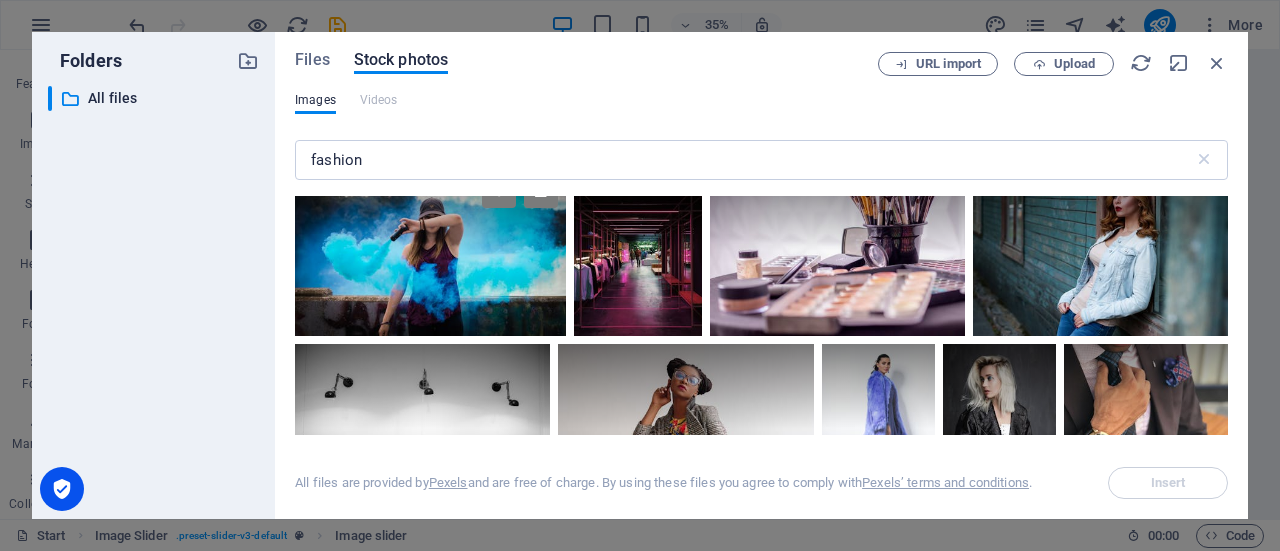 click at bounding box center (430, 251) 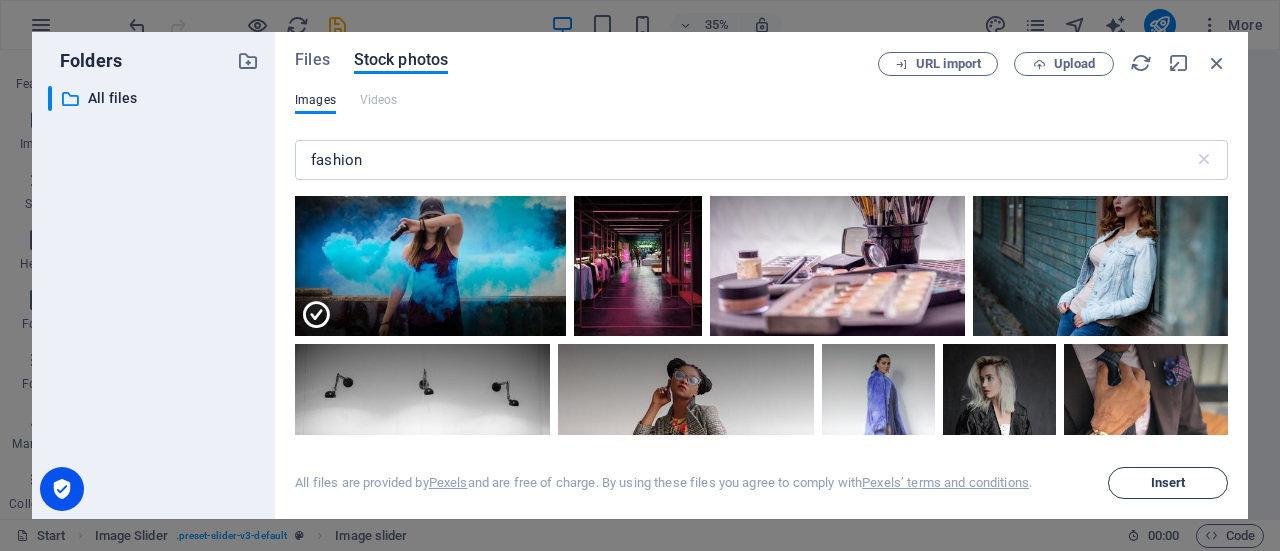 click on "Insert" at bounding box center (1168, 483) 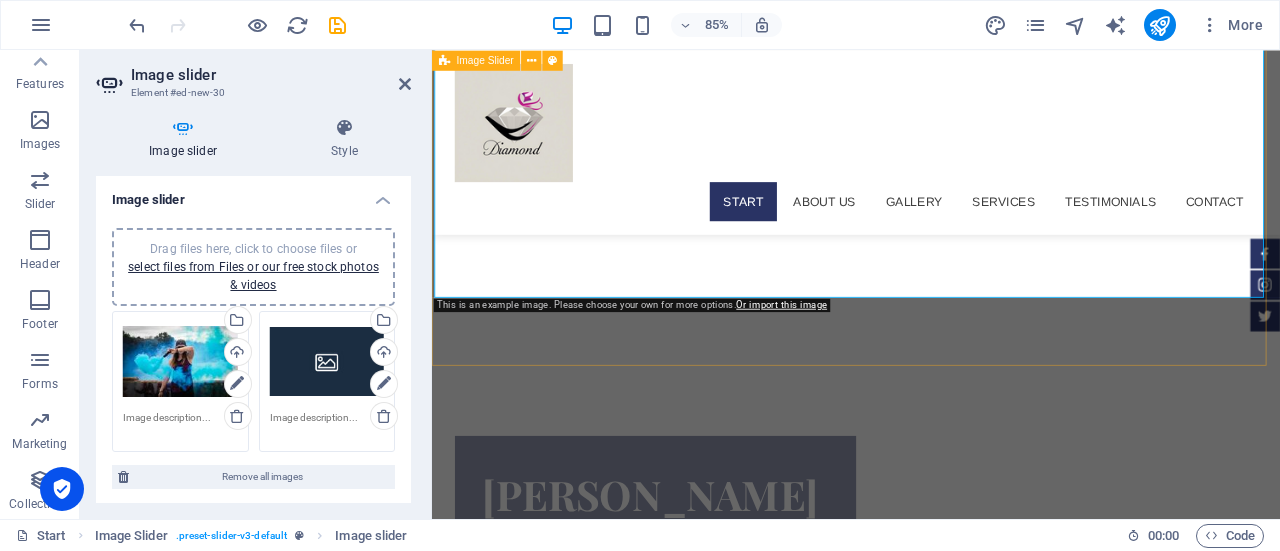 scroll, scrollTop: 900, scrollLeft: 0, axis: vertical 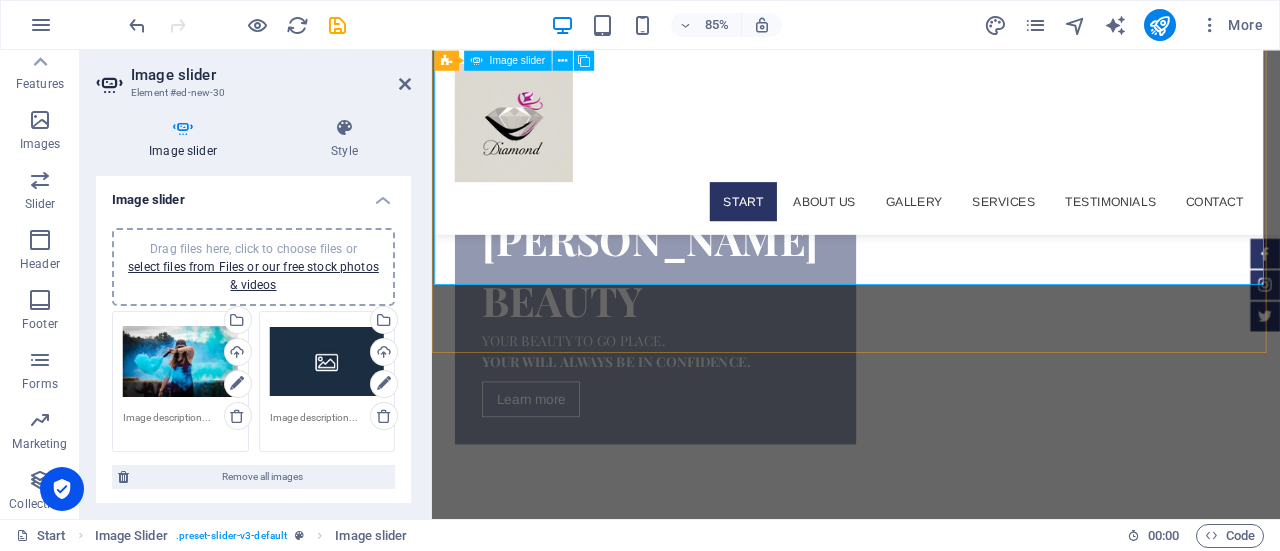 click on "2" at bounding box center [495, 1084] 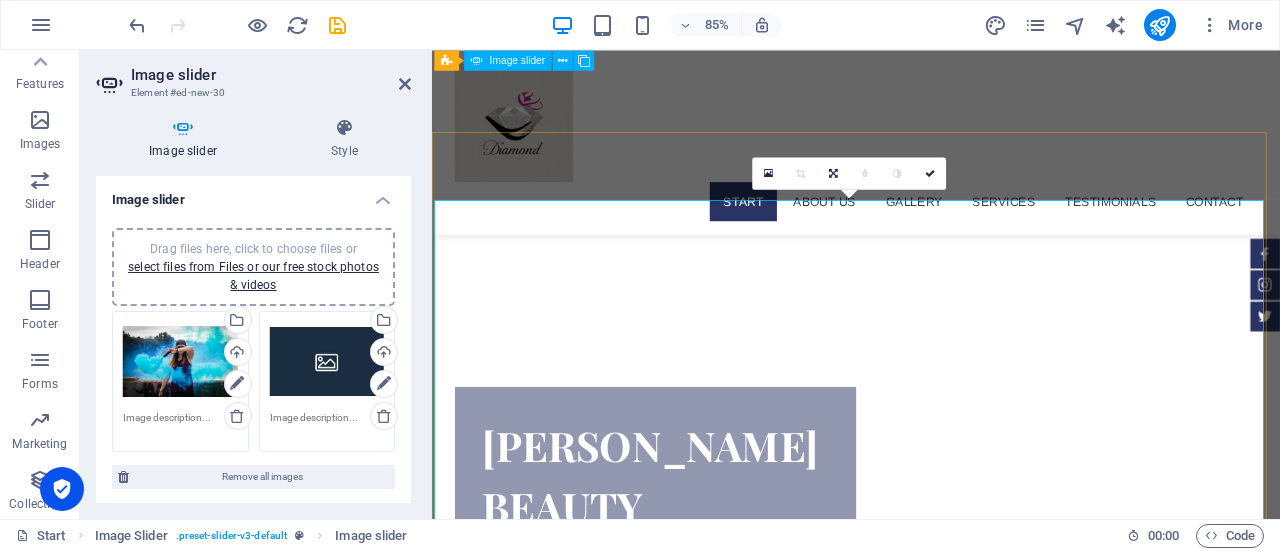 scroll, scrollTop: 600, scrollLeft: 0, axis: vertical 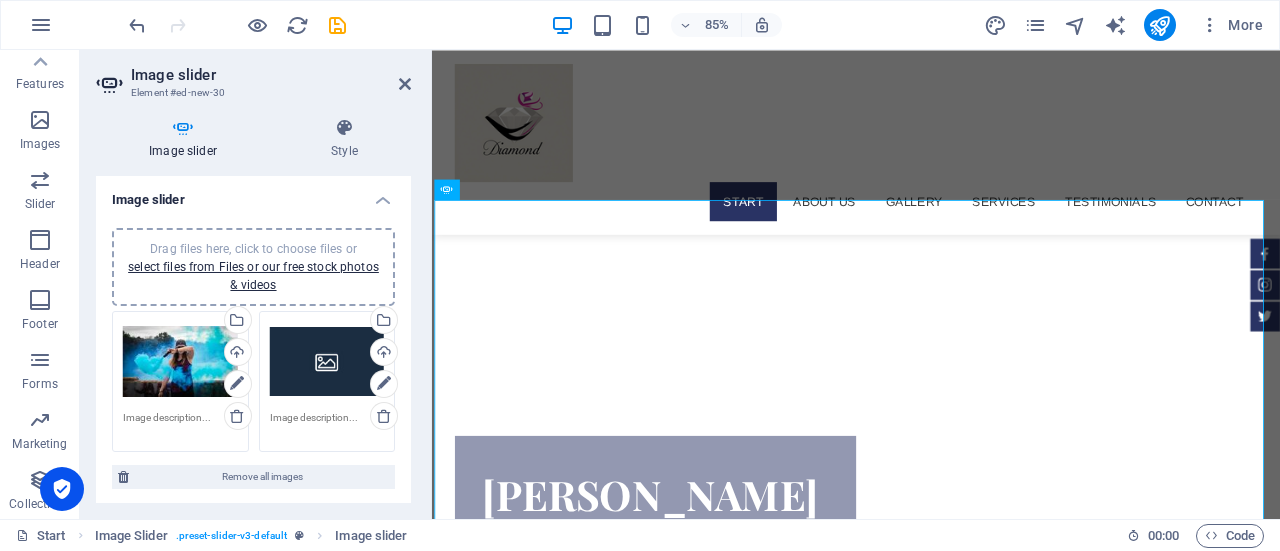 click on "Drag files here, click to choose files or select files from Files or our free stock photos & videos" at bounding box center (327, 362) 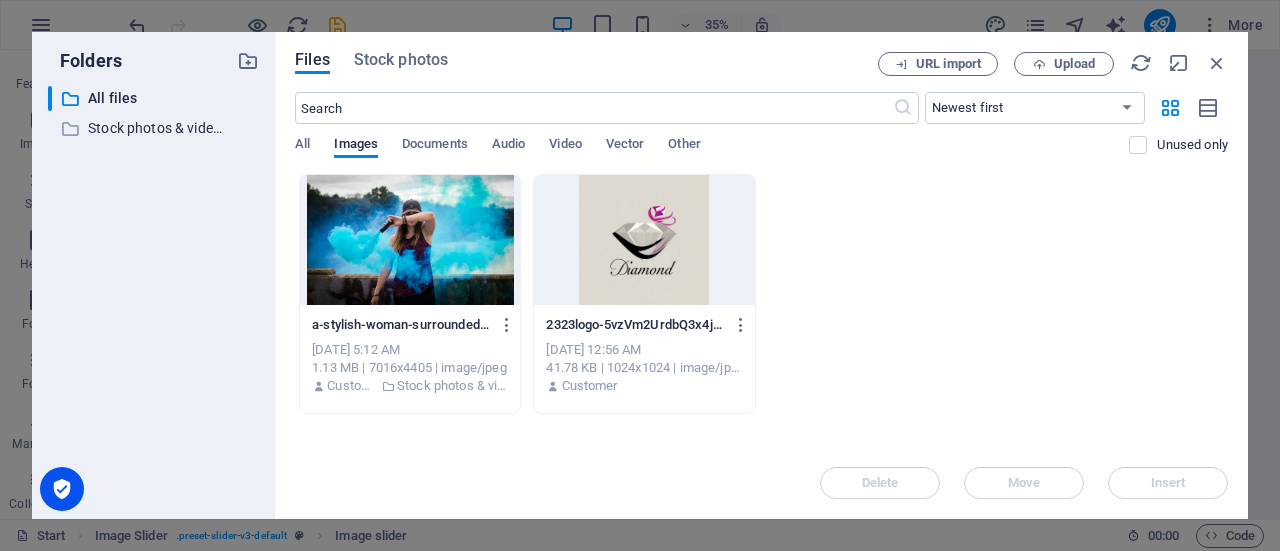 click on "Files Stock photos URL import Upload ​ Newest first Oldest first Name (A-Z) Name (Z-A) Size (0-9) Size (9-0) Resolution (0-9) Resolution (9-0) All Images Documents Audio Video Vector Other Unused only Drop files here to upload them instantly a-stylish-woman-surrounded-by-bright-blue-smoke-outdoors-creating-a-dynamic-fashion-statement-IhmvKXHkYEy8l7KGhqYupg.jpeg a-stylish-woman-surrounded-by-bright-blue-smoke-outdoors-creating-a-dynamic-fashion-statement-IhmvKXHkYEy8l7KGhqYupg.jpeg [DATE] 5:12 AM 1.13 MB | 7016x4405 | image/jpeg Customer Stock photos & videos 2323logo-5vzVm2UrdbQ3x4jAO1h91Q.png 2323logo-5vzVm2UrdbQ3x4jAO1h91Q.png [DATE] 12:56 AM 41.78 KB | 1024x1024 | image/jpeg Customer Delete Move Insert" at bounding box center (761, 275) 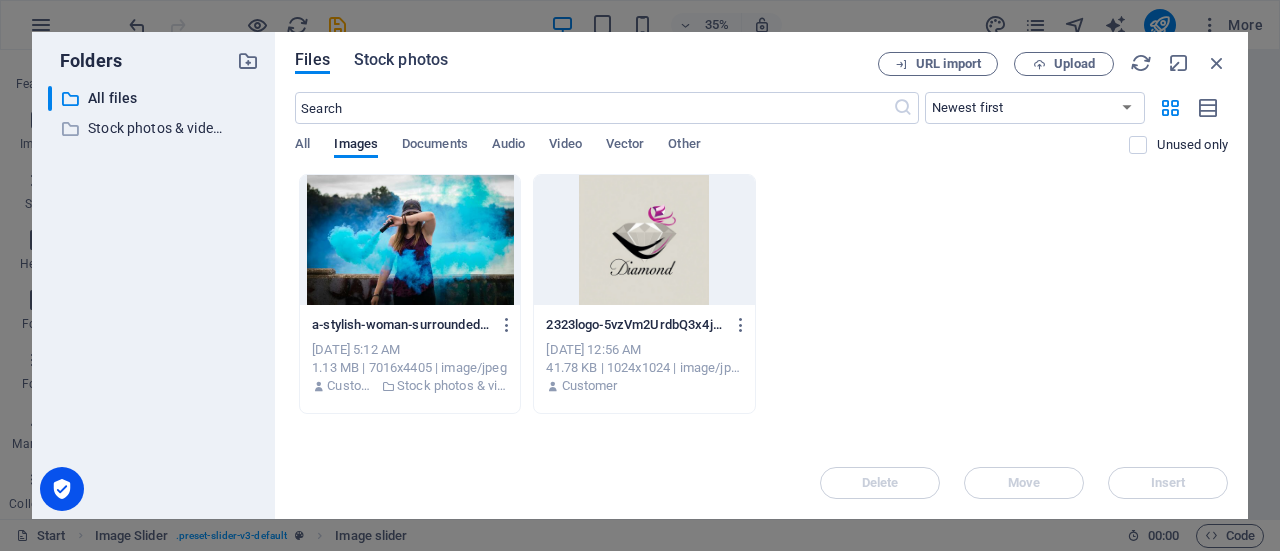 click on "Stock photos" at bounding box center (401, 60) 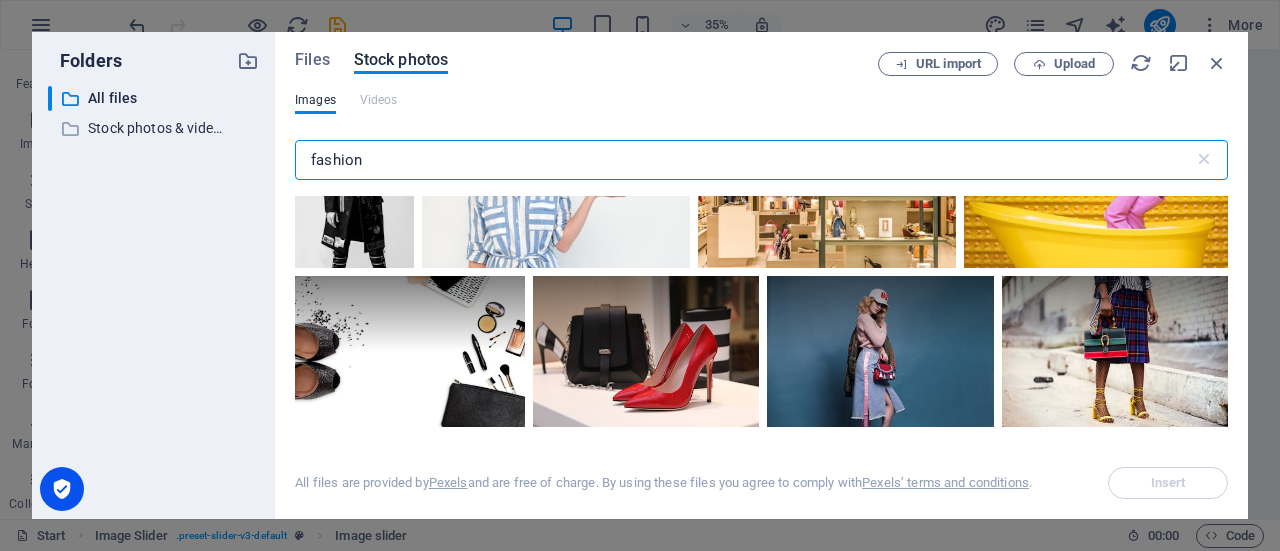 scroll, scrollTop: 300, scrollLeft: 0, axis: vertical 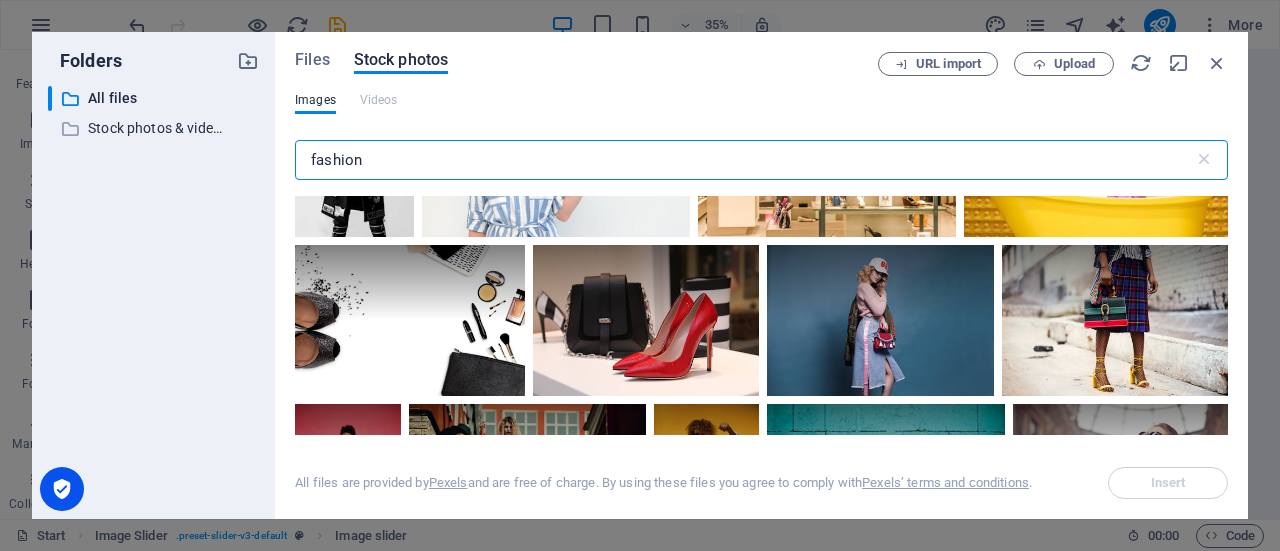 drag, startPoint x: 412, startPoint y: 159, endPoint x: 248, endPoint y: 151, distance: 164.195 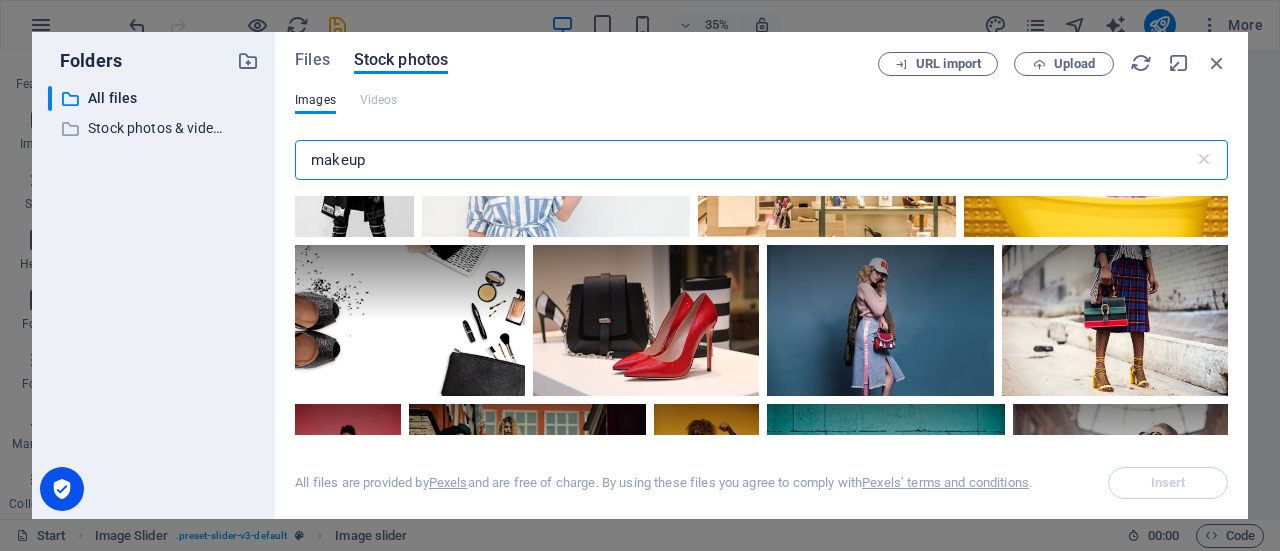 type on "makeup" 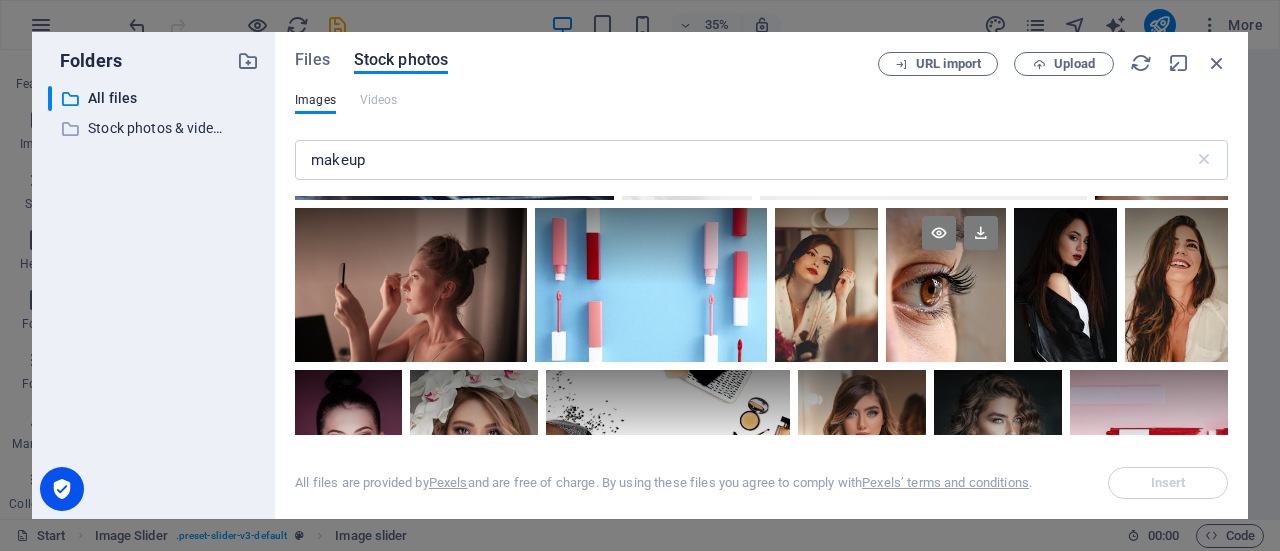 scroll, scrollTop: 1800, scrollLeft: 0, axis: vertical 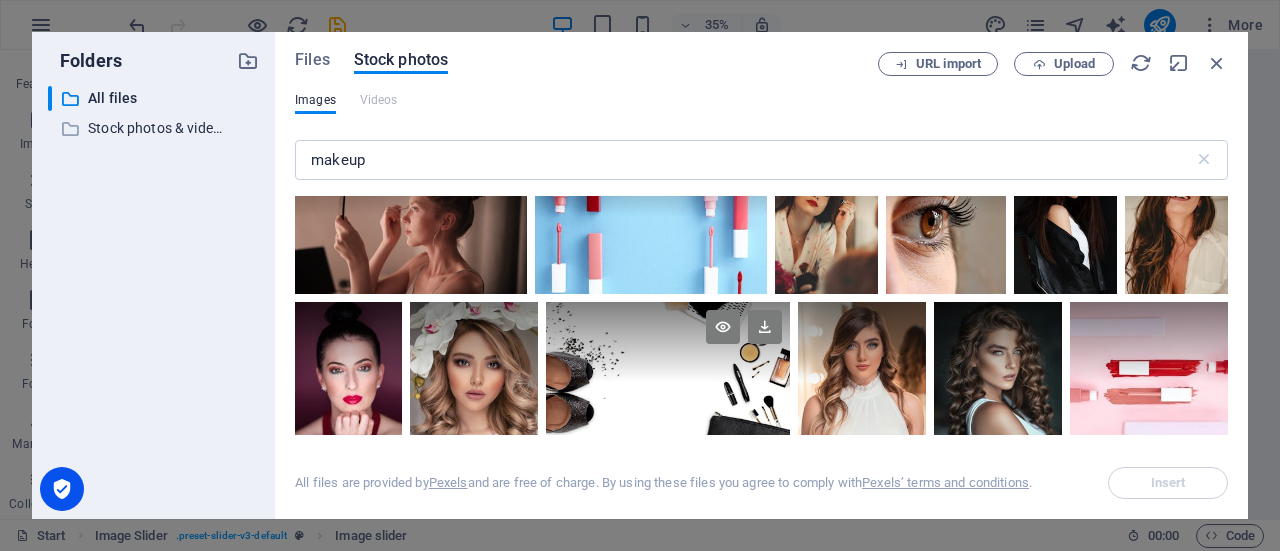 click at bounding box center [668, 342] 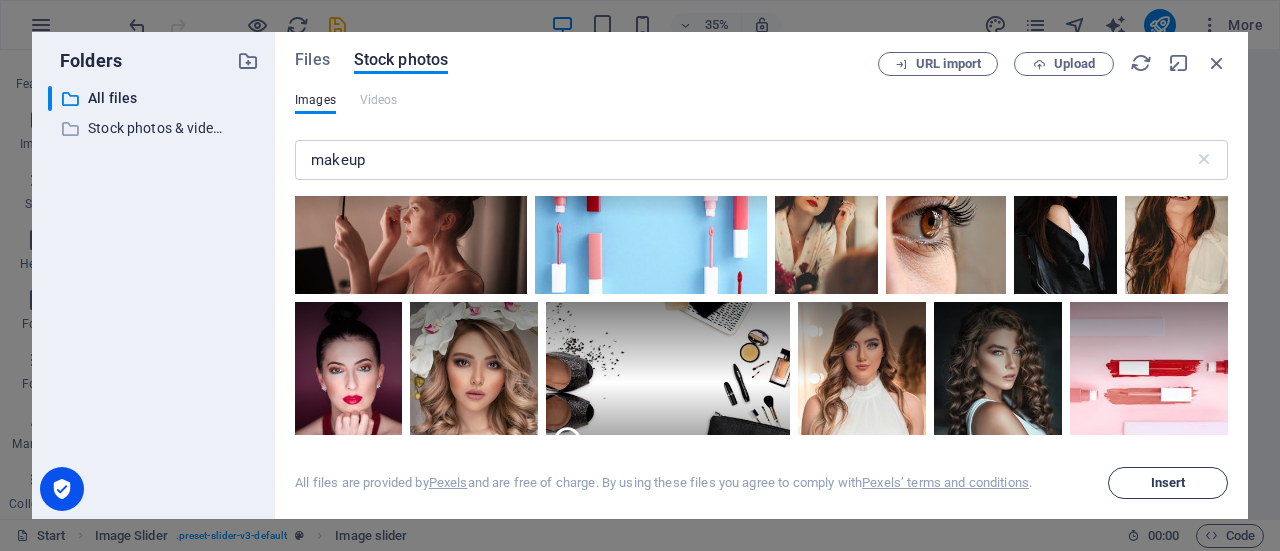 click on "Insert" at bounding box center [1168, 483] 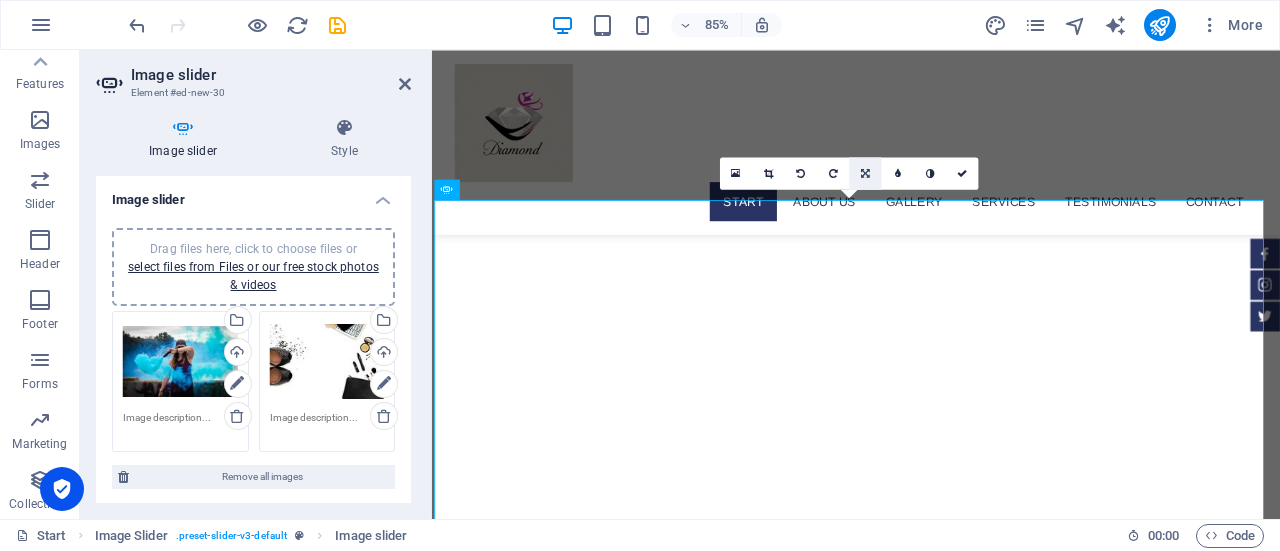 click at bounding box center (865, 173) 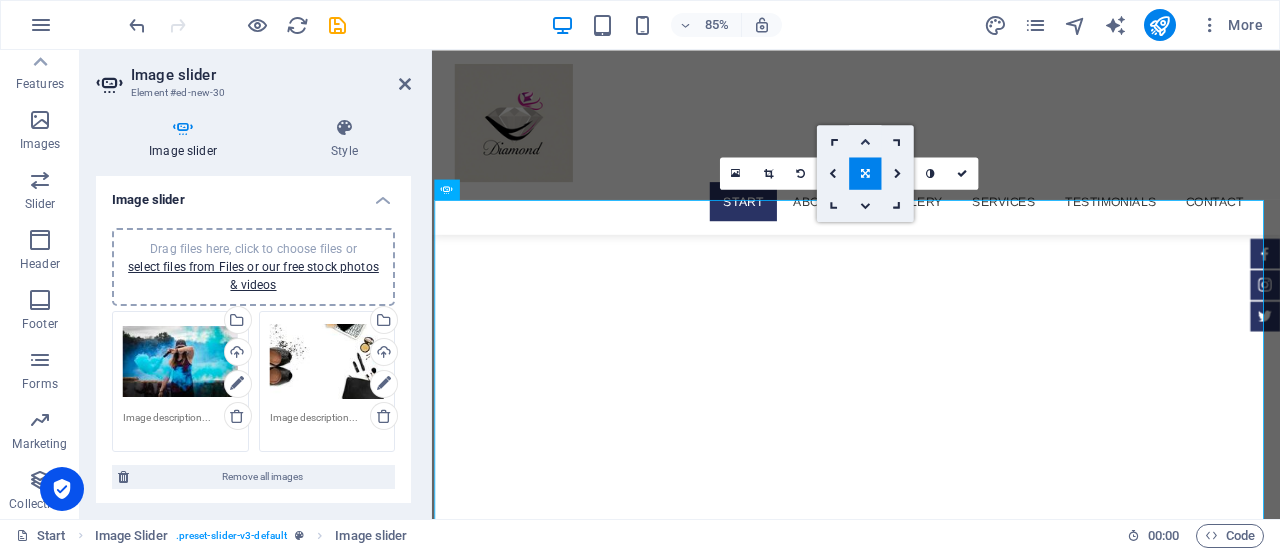 click at bounding box center [865, 141] 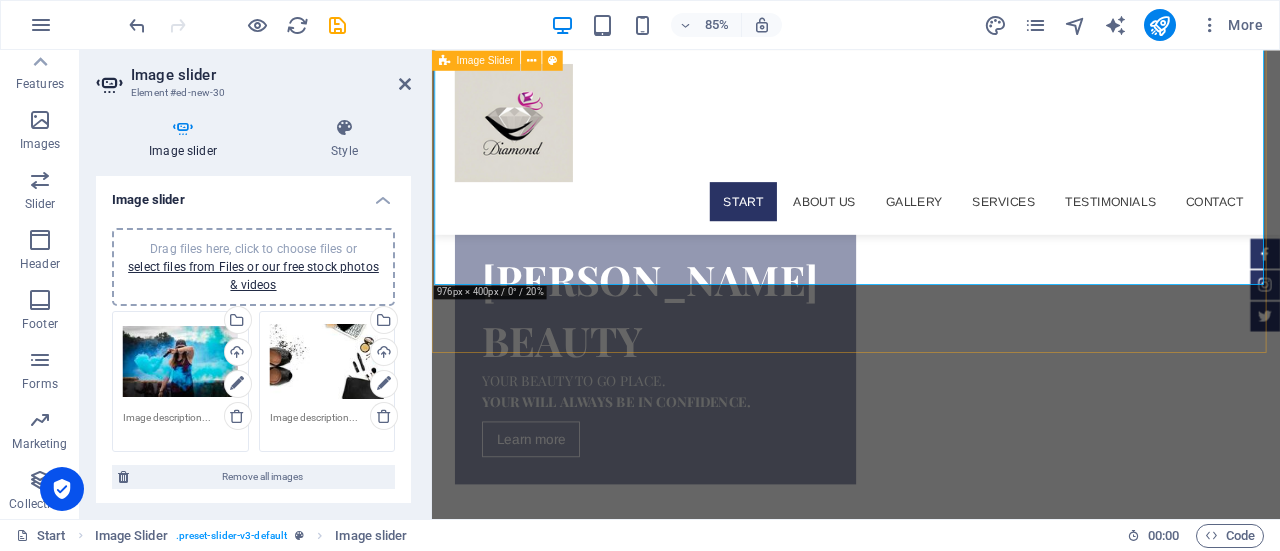 scroll, scrollTop: 900, scrollLeft: 0, axis: vertical 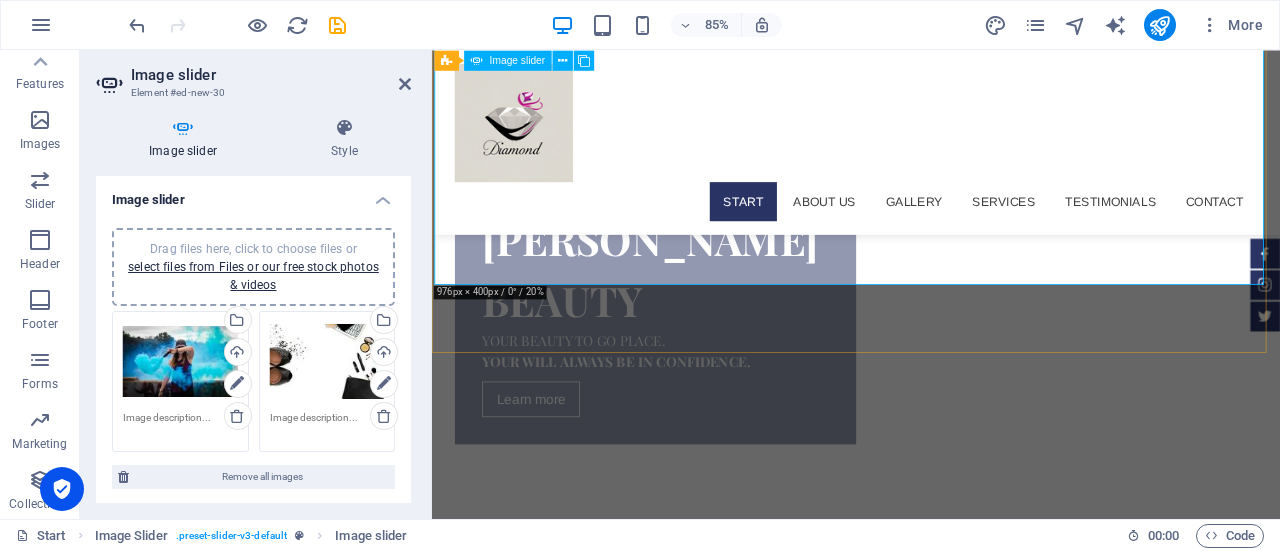 click at bounding box center [-997, 2365] 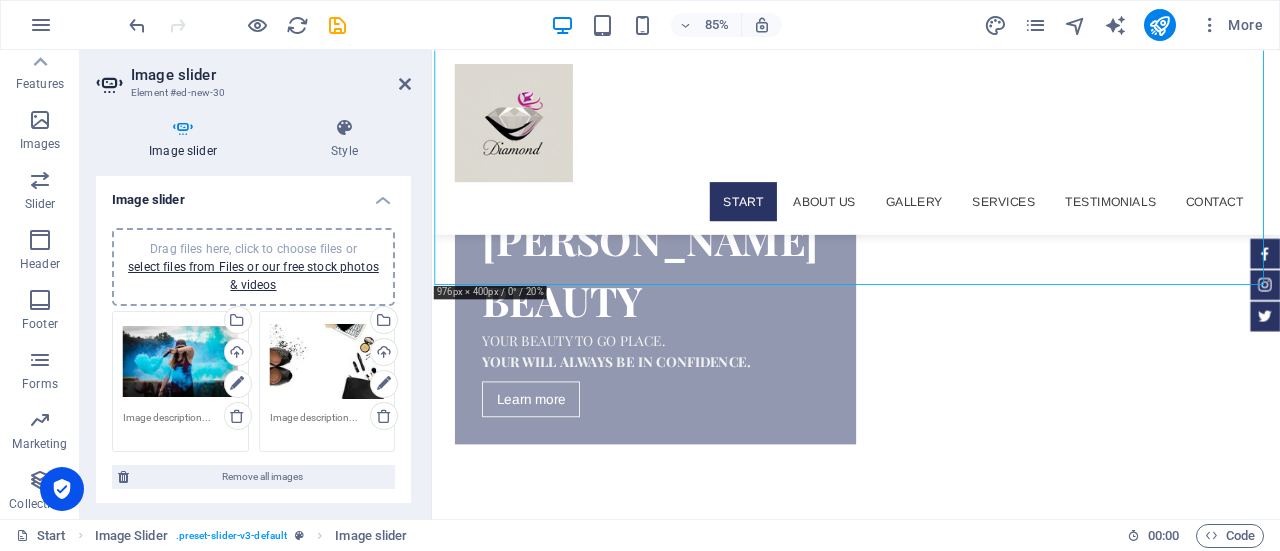drag, startPoint x: 893, startPoint y: 296, endPoint x: 911, endPoint y: 357, distance: 63.600315 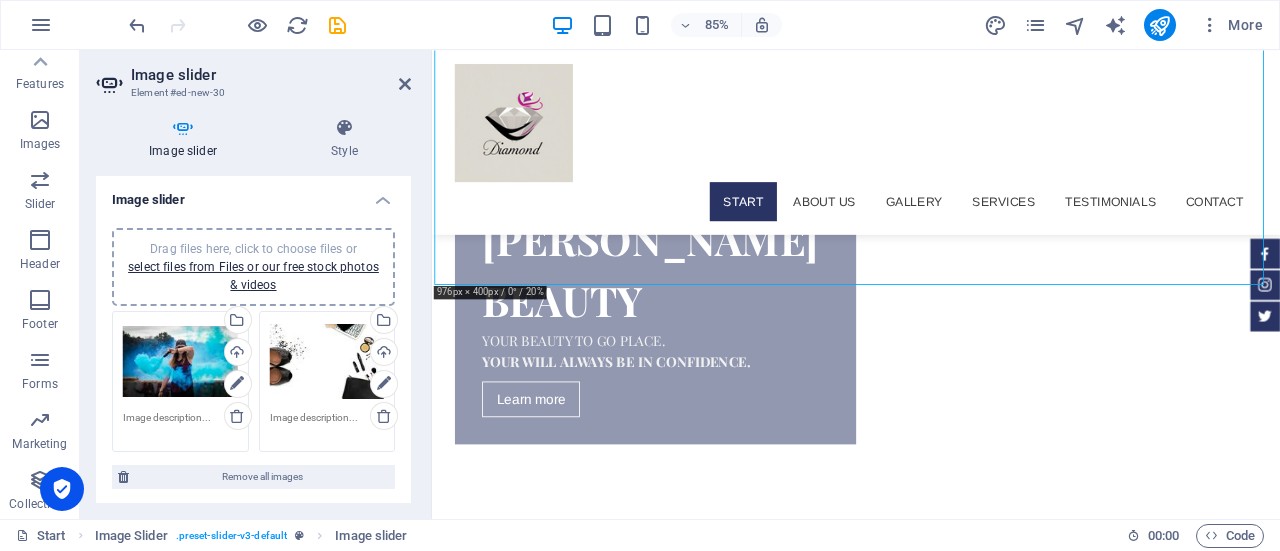 click on "1 2" at bounding box center (931, 874) 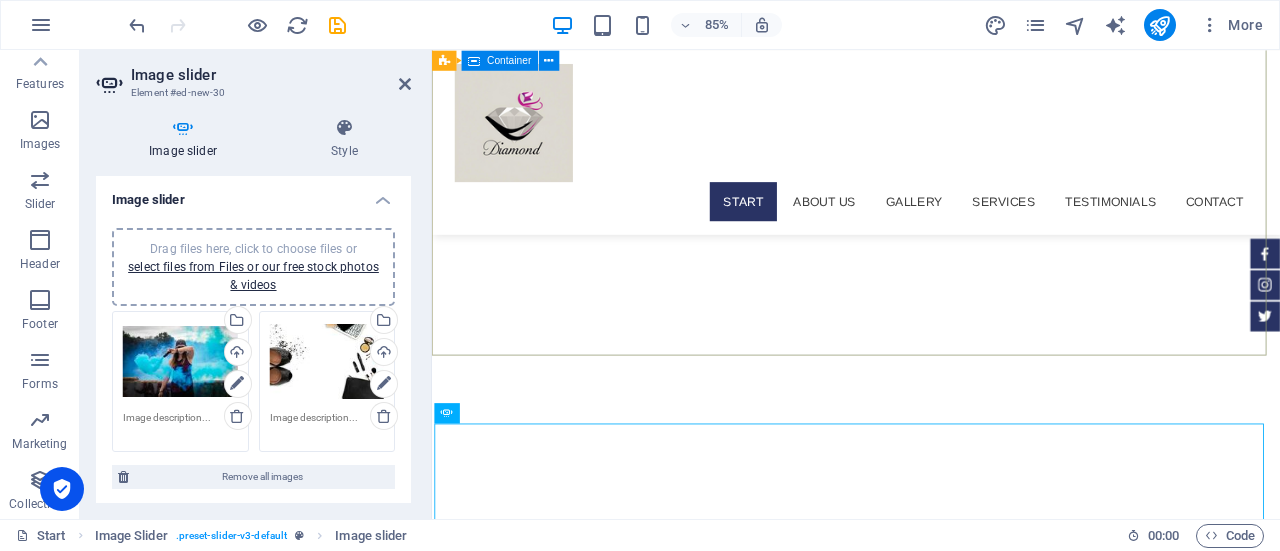scroll, scrollTop: 300, scrollLeft: 0, axis: vertical 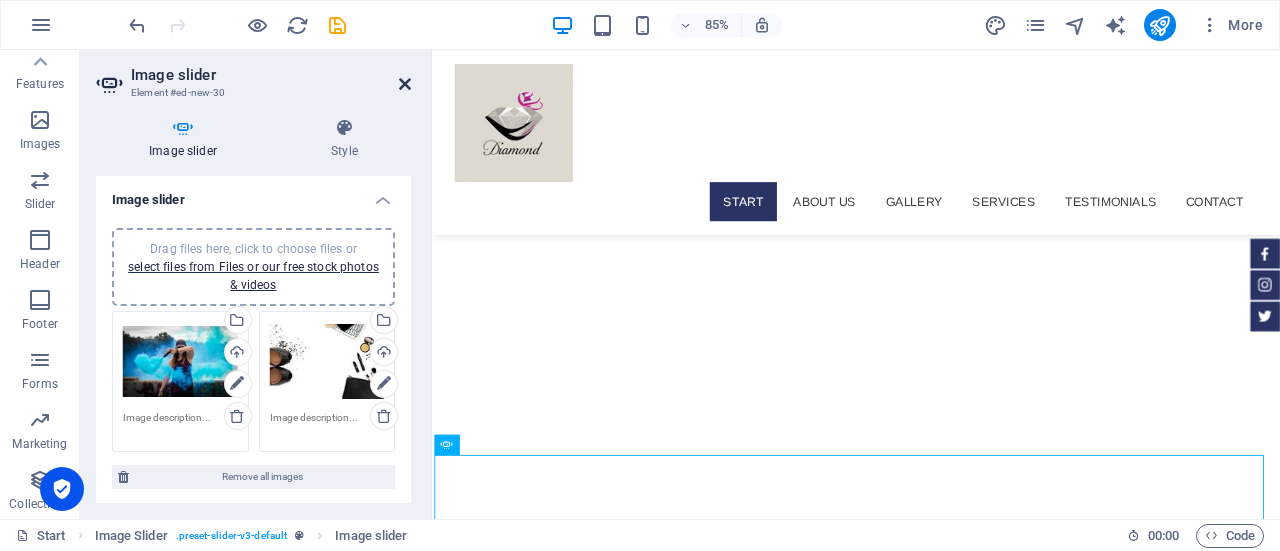 click at bounding box center [405, 84] 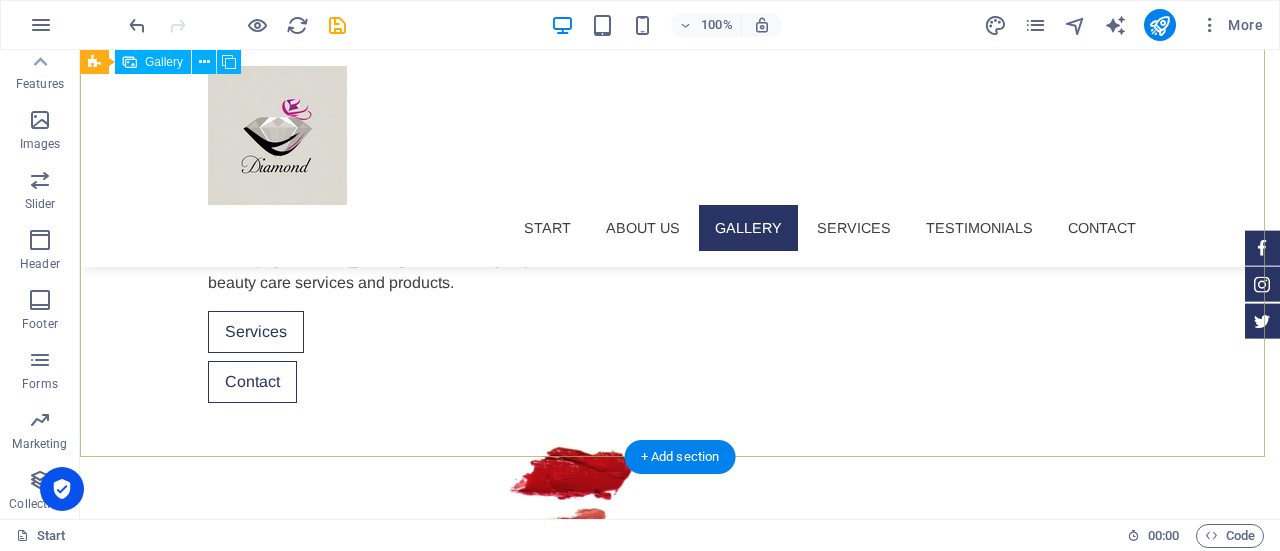 scroll, scrollTop: 2341, scrollLeft: 0, axis: vertical 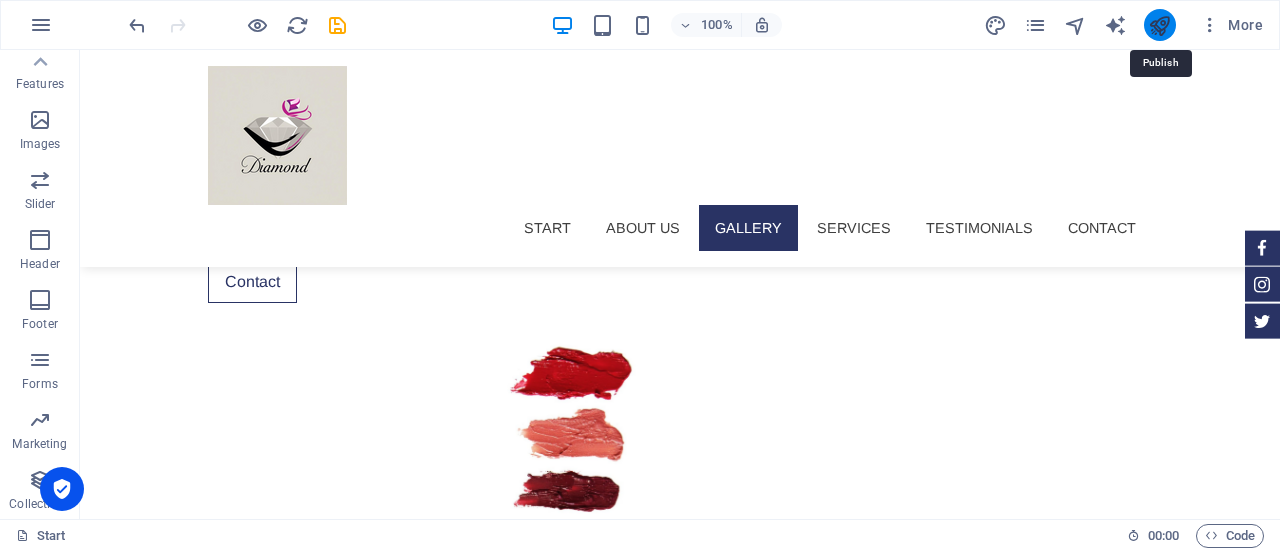 click at bounding box center (1159, 25) 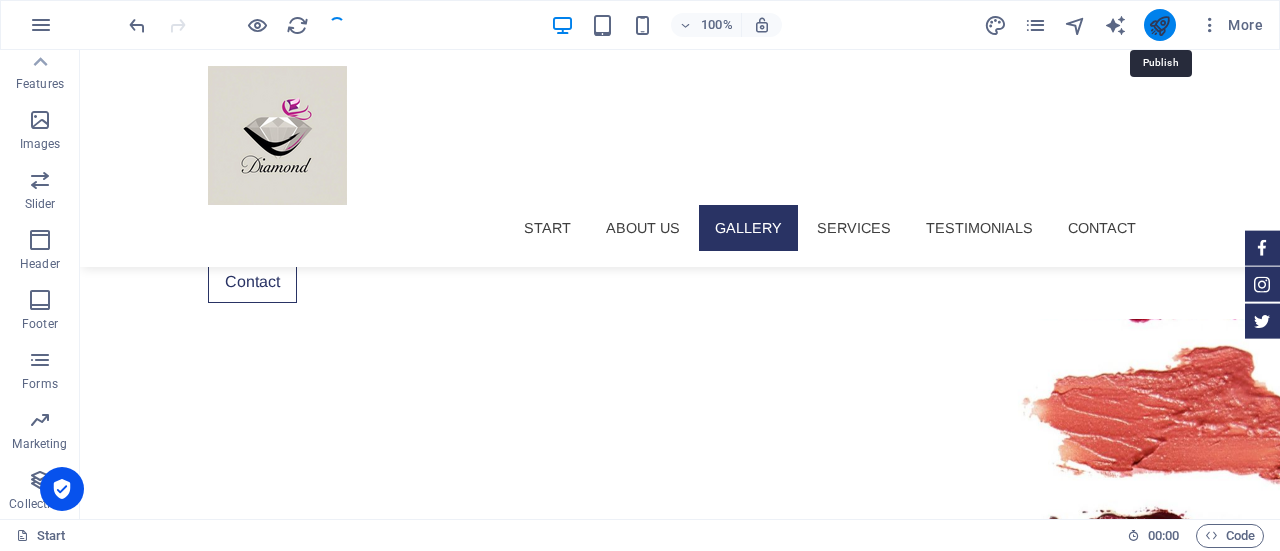 click at bounding box center [1159, 25] 